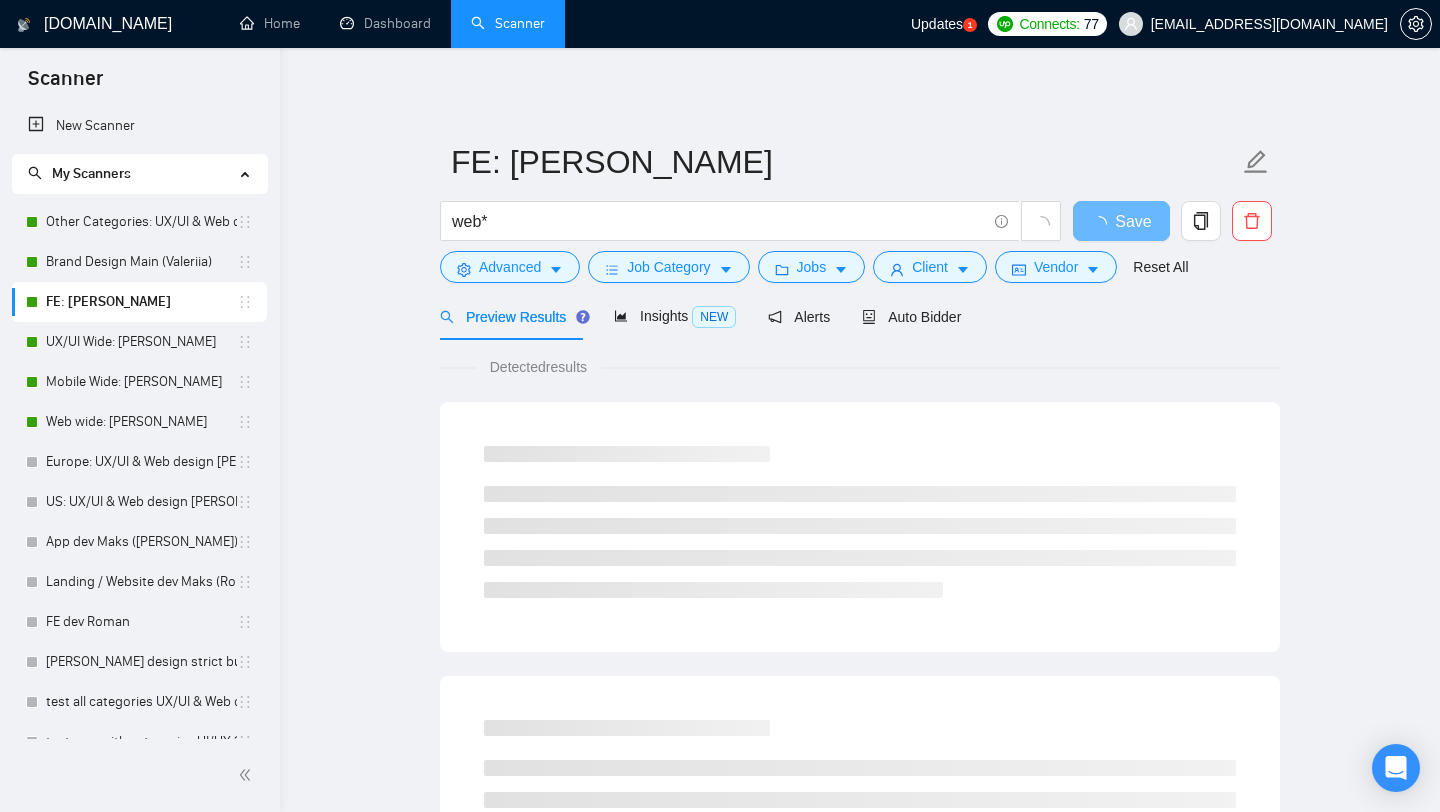 scroll, scrollTop: 0, scrollLeft: 0, axis: both 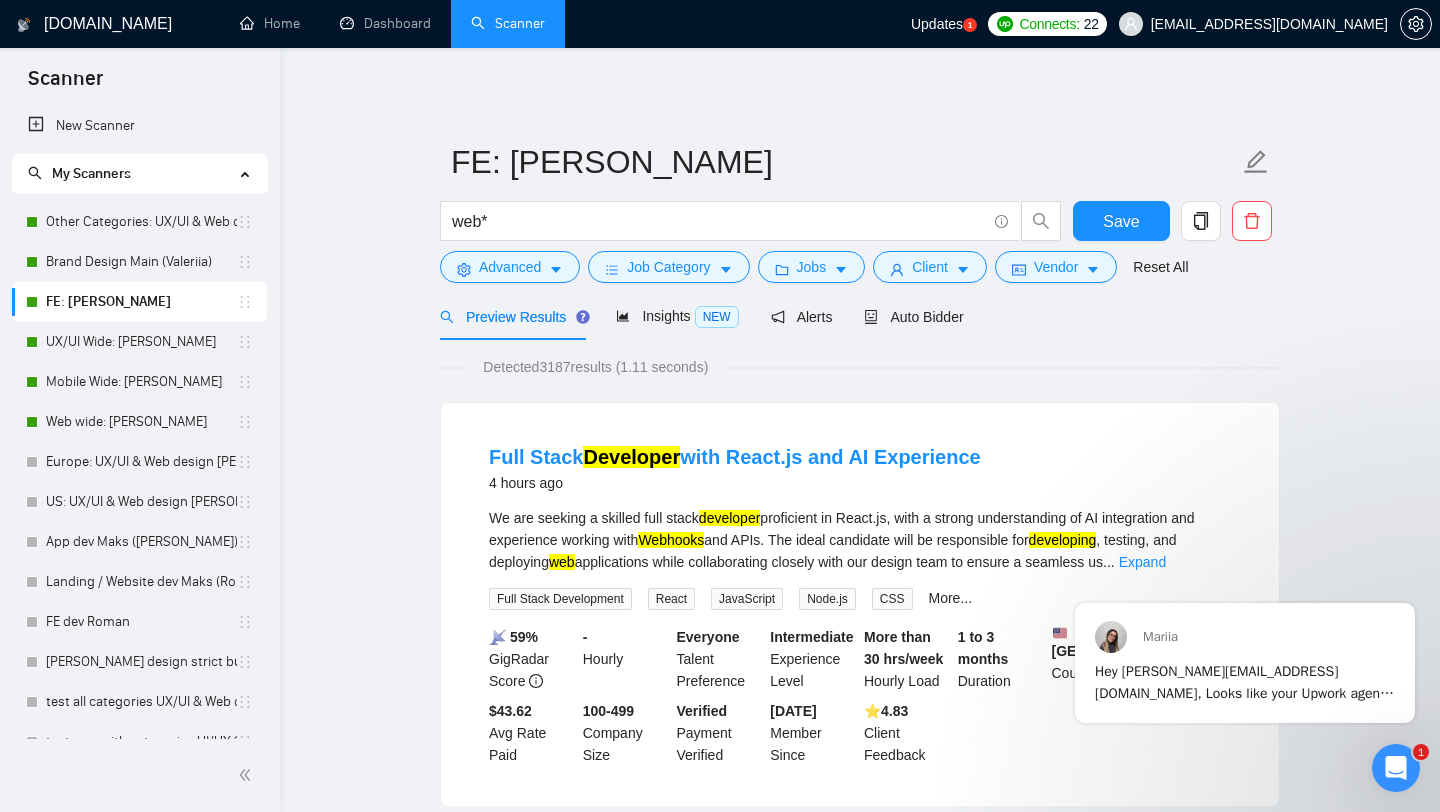 click on "Updates
1" at bounding box center [944, 24] 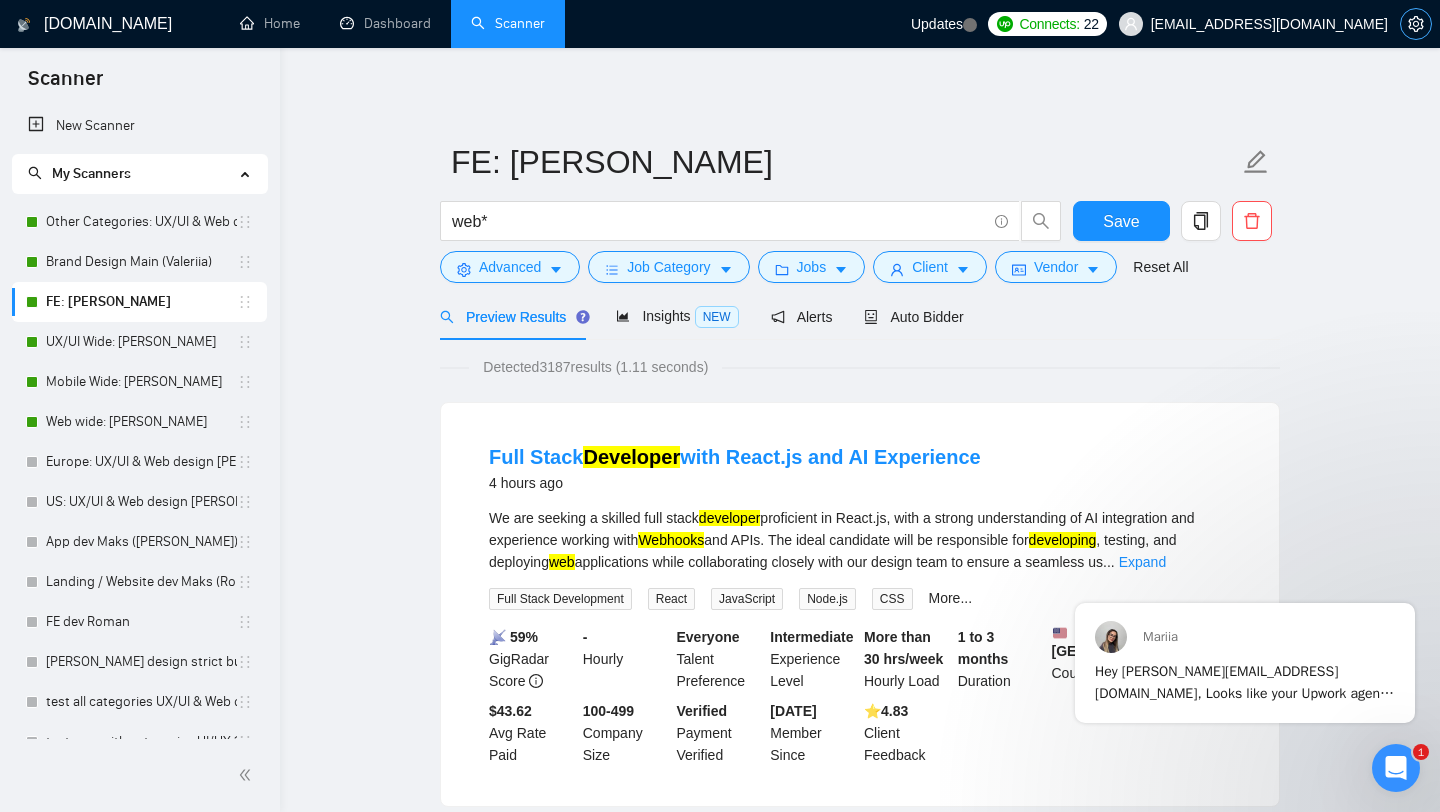click 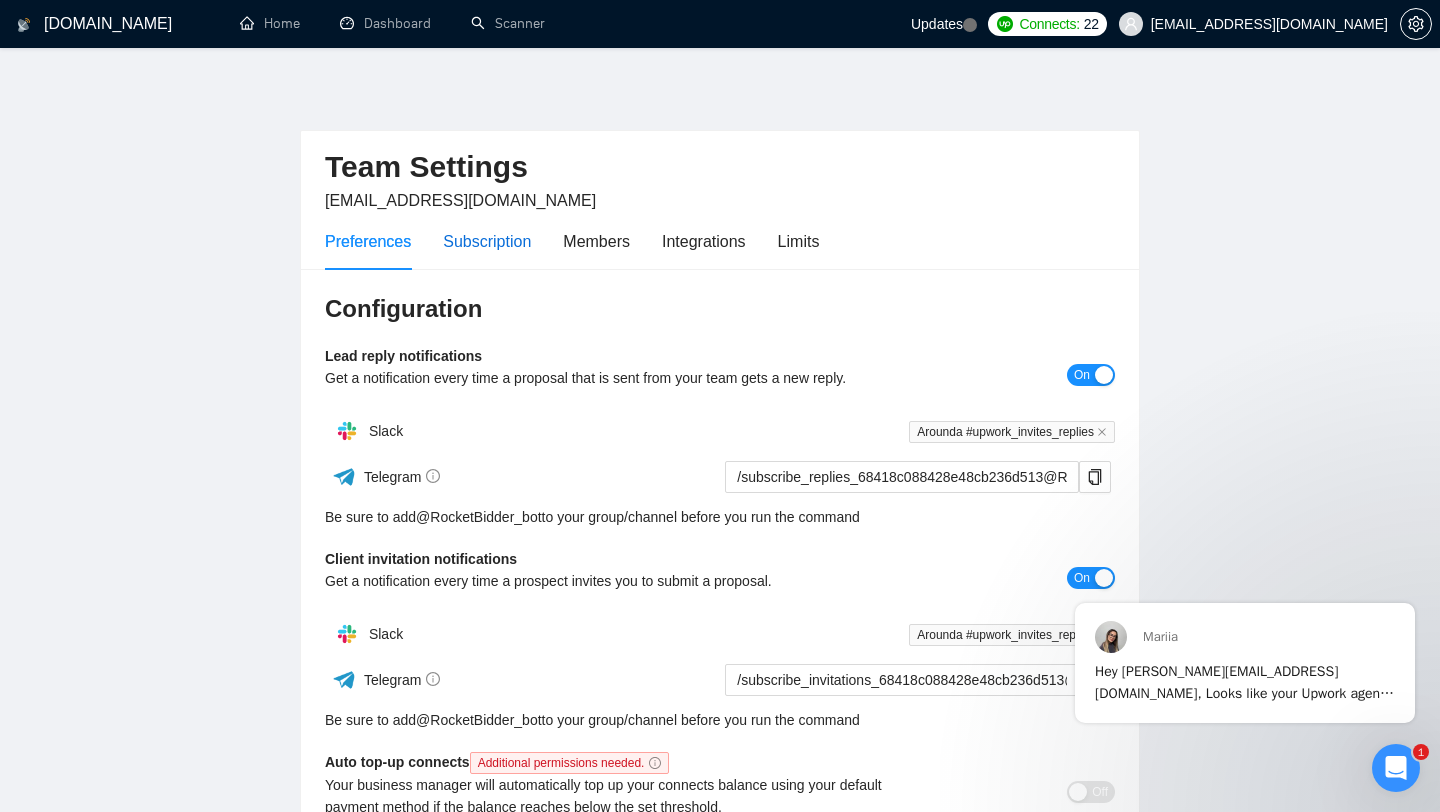 click on "Subscription" at bounding box center (487, 241) 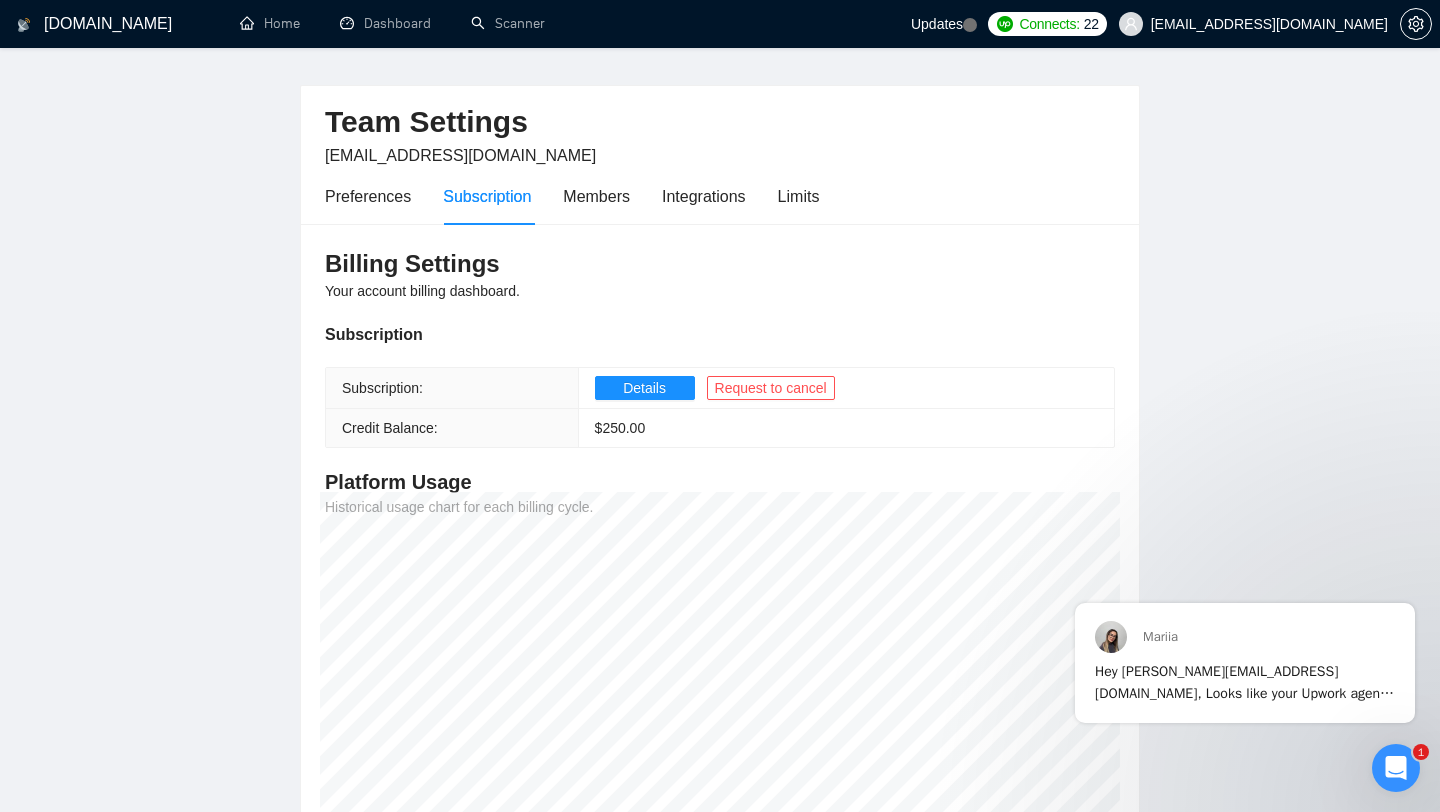 scroll, scrollTop: 32, scrollLeft: 0, axis: vertical 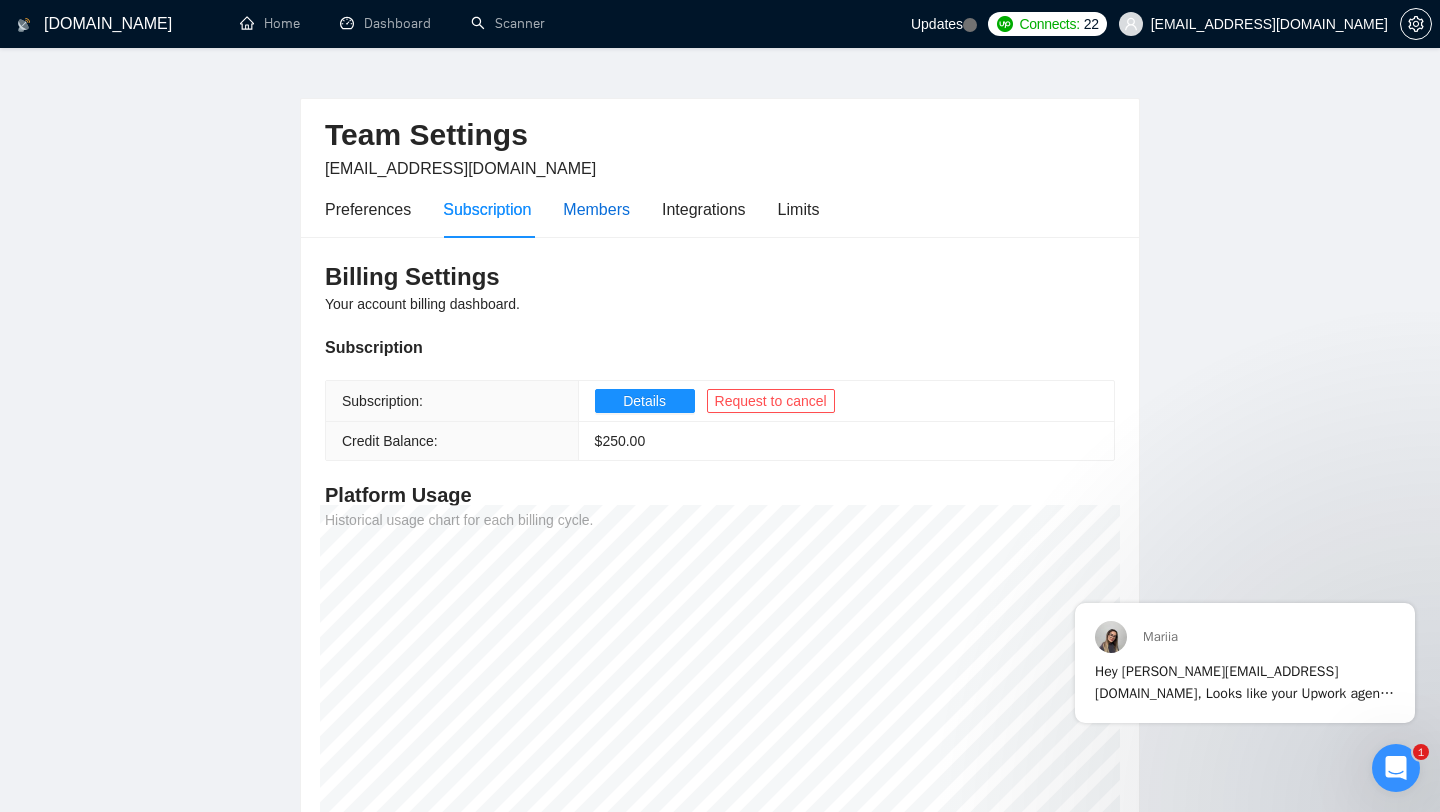 click on "Members" at bounding box center [596, 209] 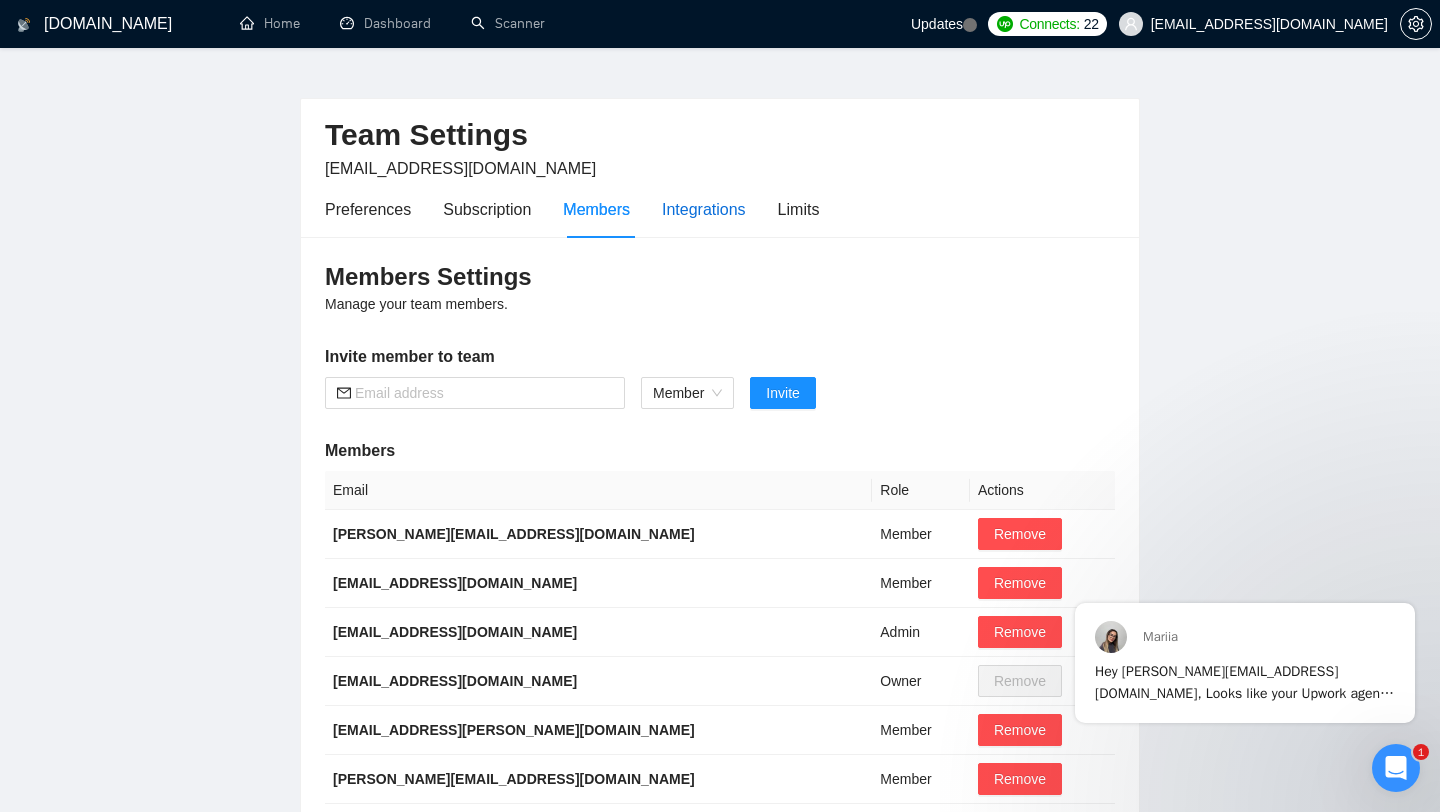 click on "Integrations" at bounding box center [704, 209] 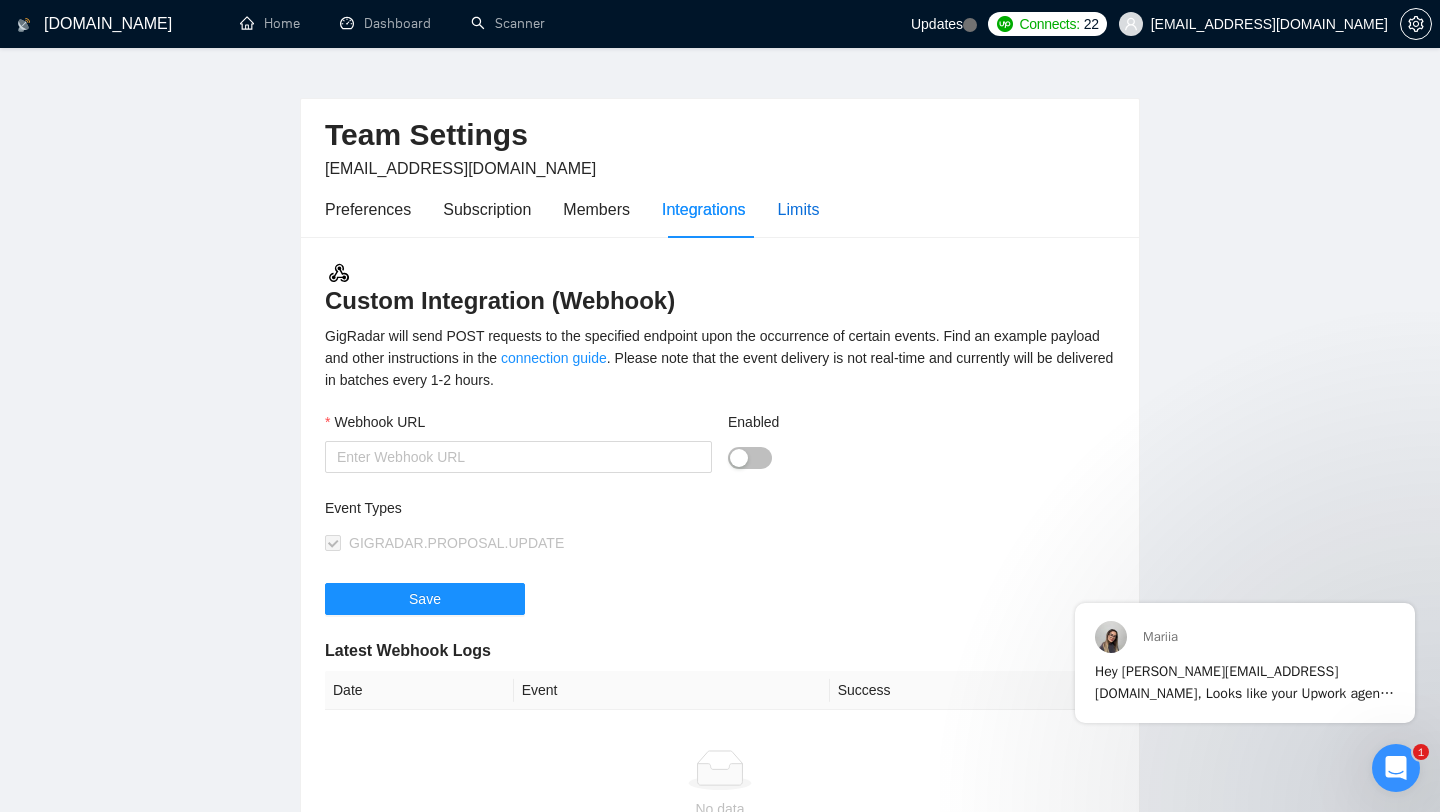 click on "Limits" at bounding box center (799, 209) 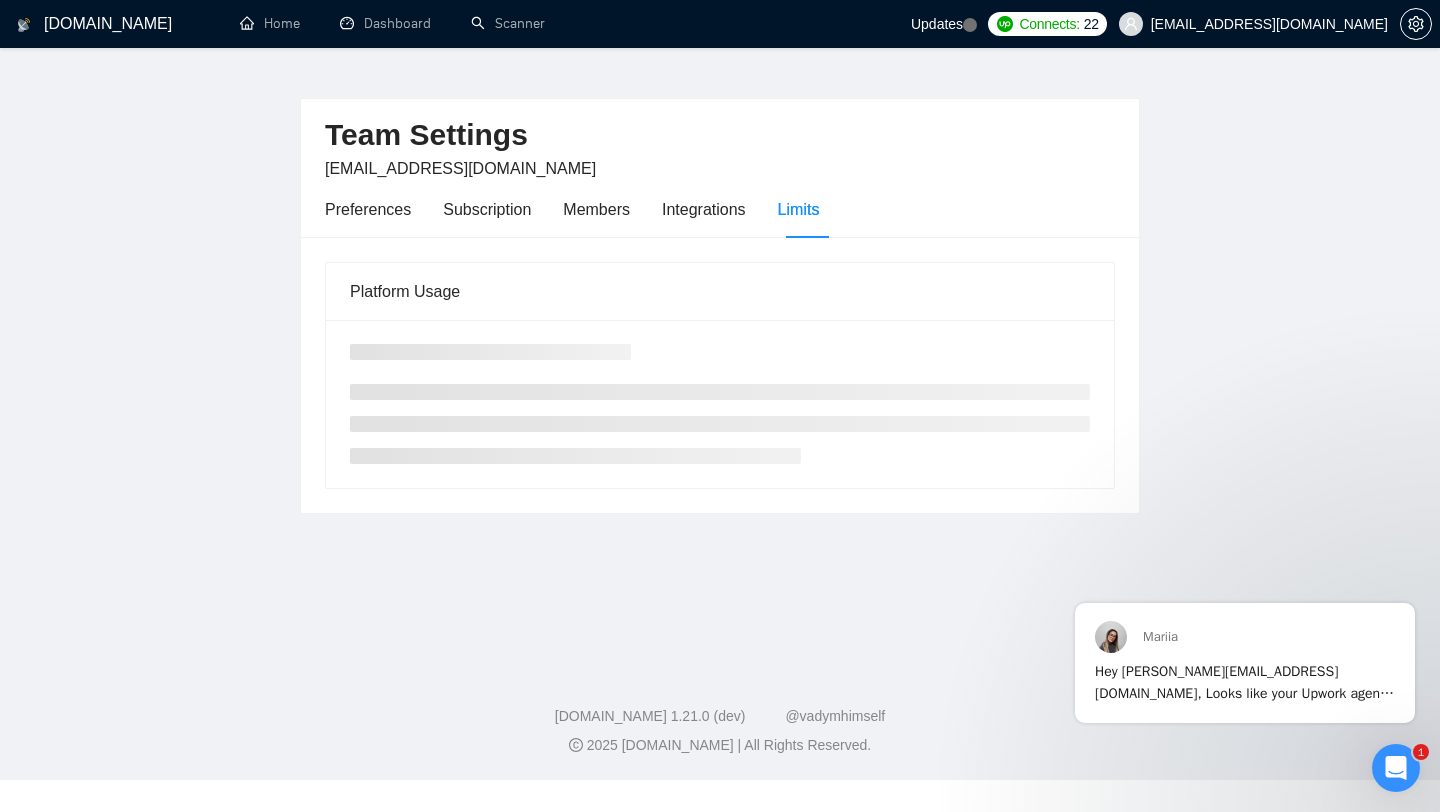 scroll, scrollTop: 0, scrollLeft: 0, axis: both 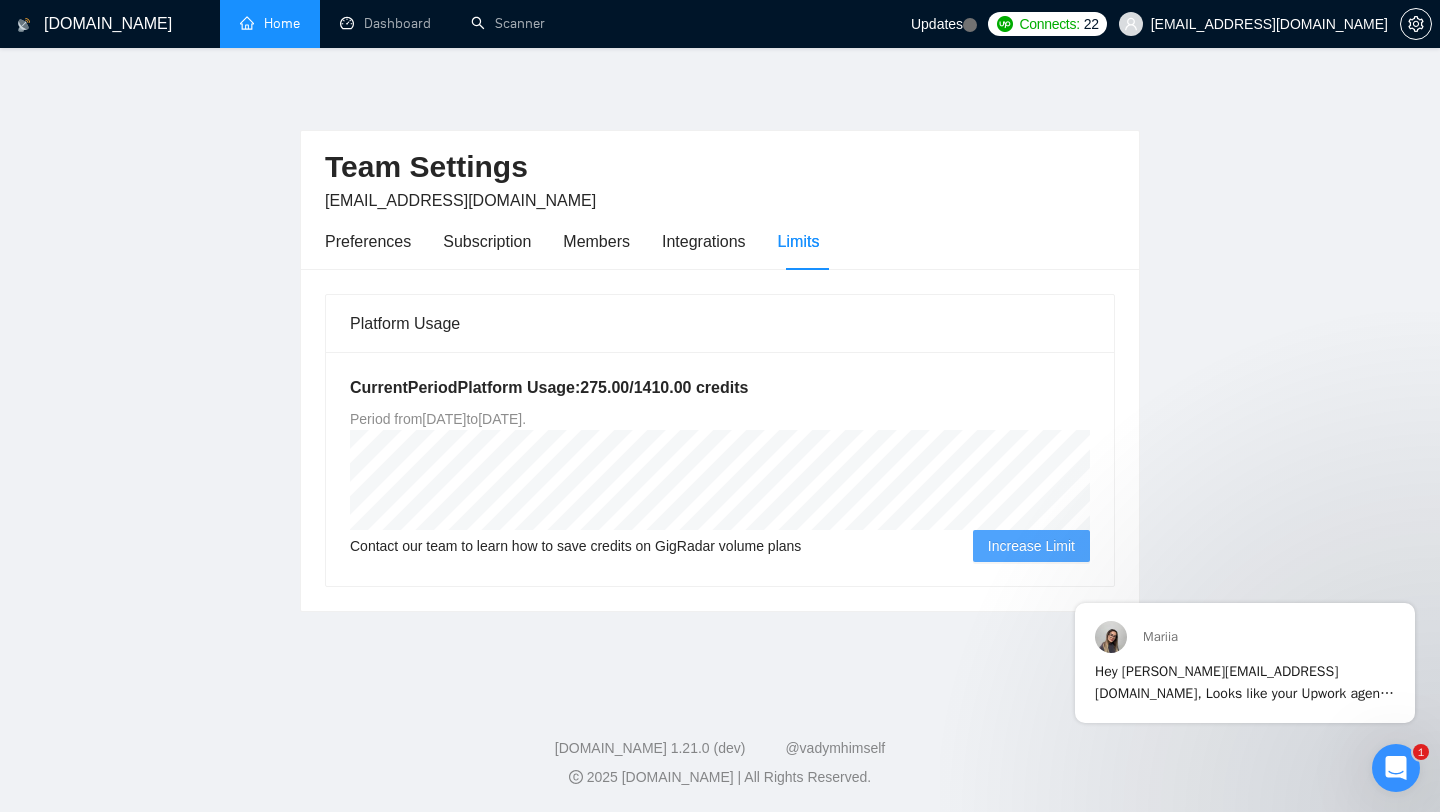 click on "Home" at bounding box center [270, 23] 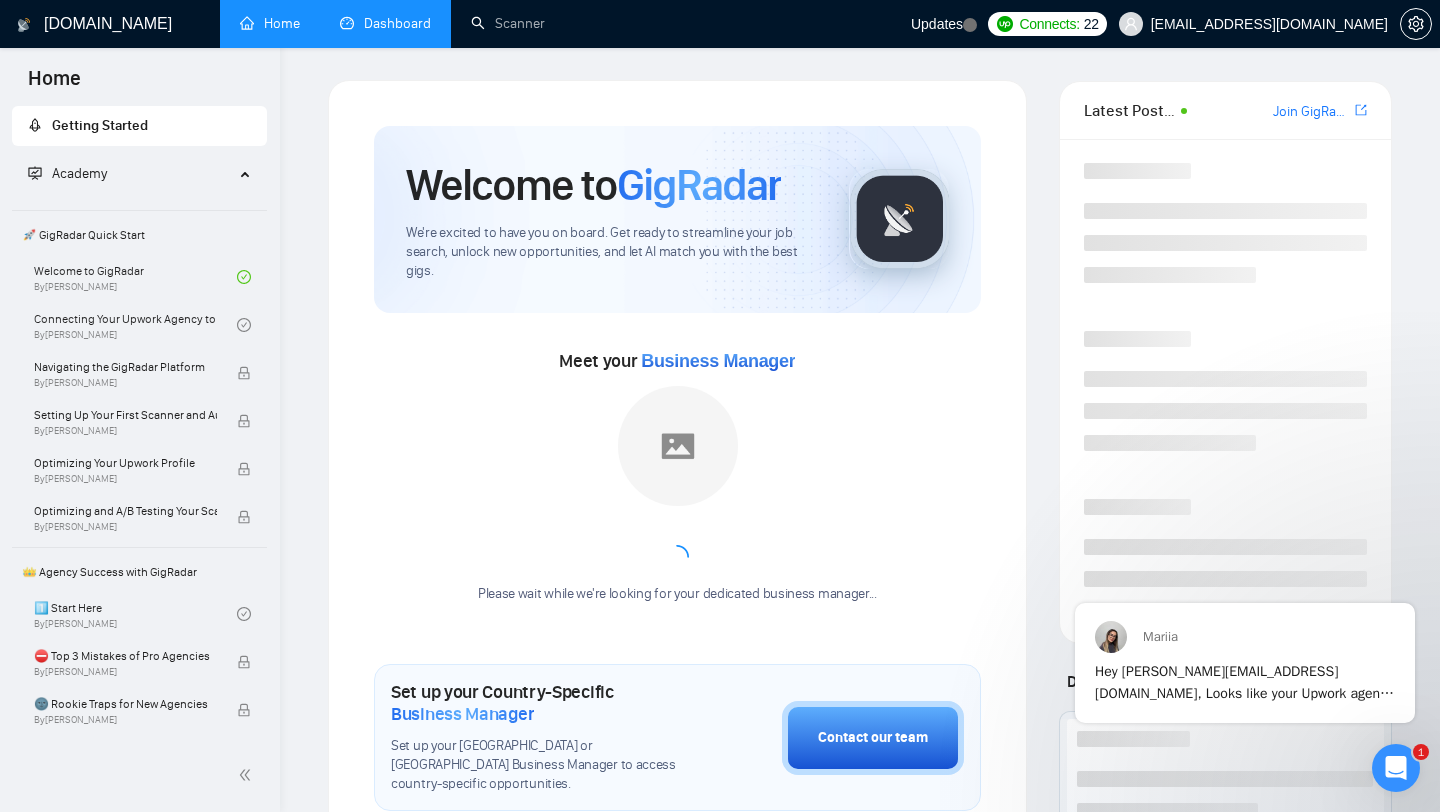 click on "Dashboard" at bounding box center [385, 23] 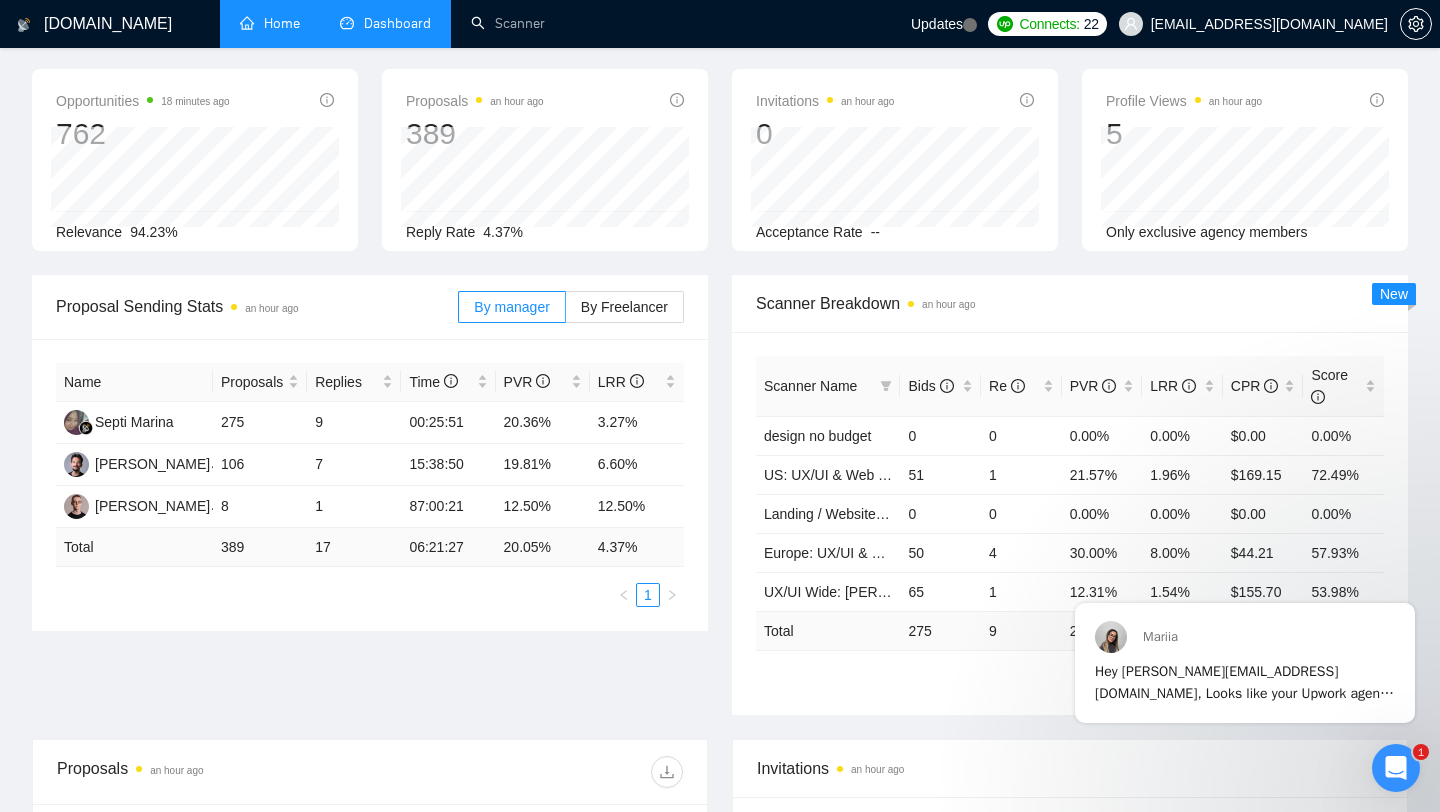 scroll, scrollTop: 0, scrollLeft: 0, axis: both 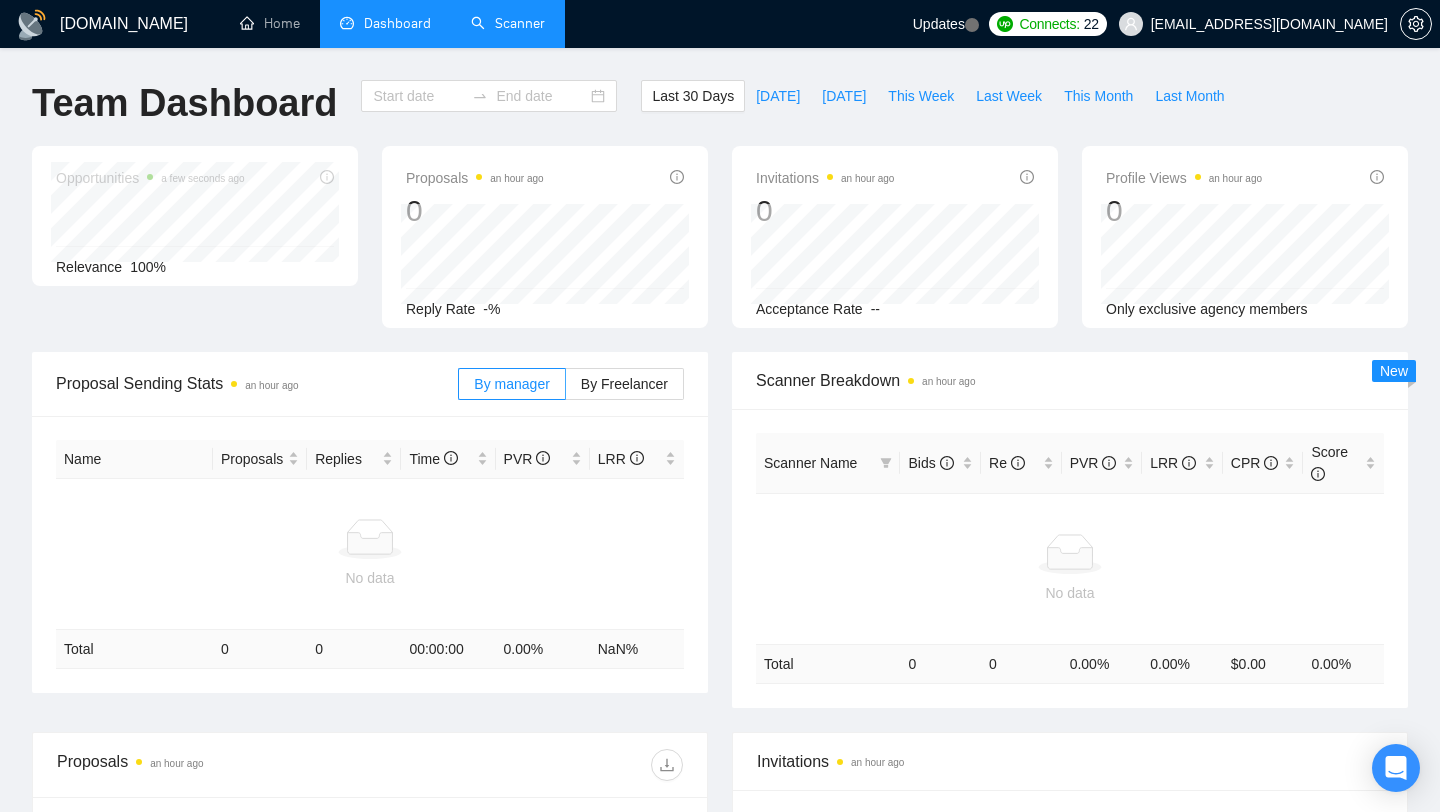 click on "Scanner" at bounding box center [508, 23] 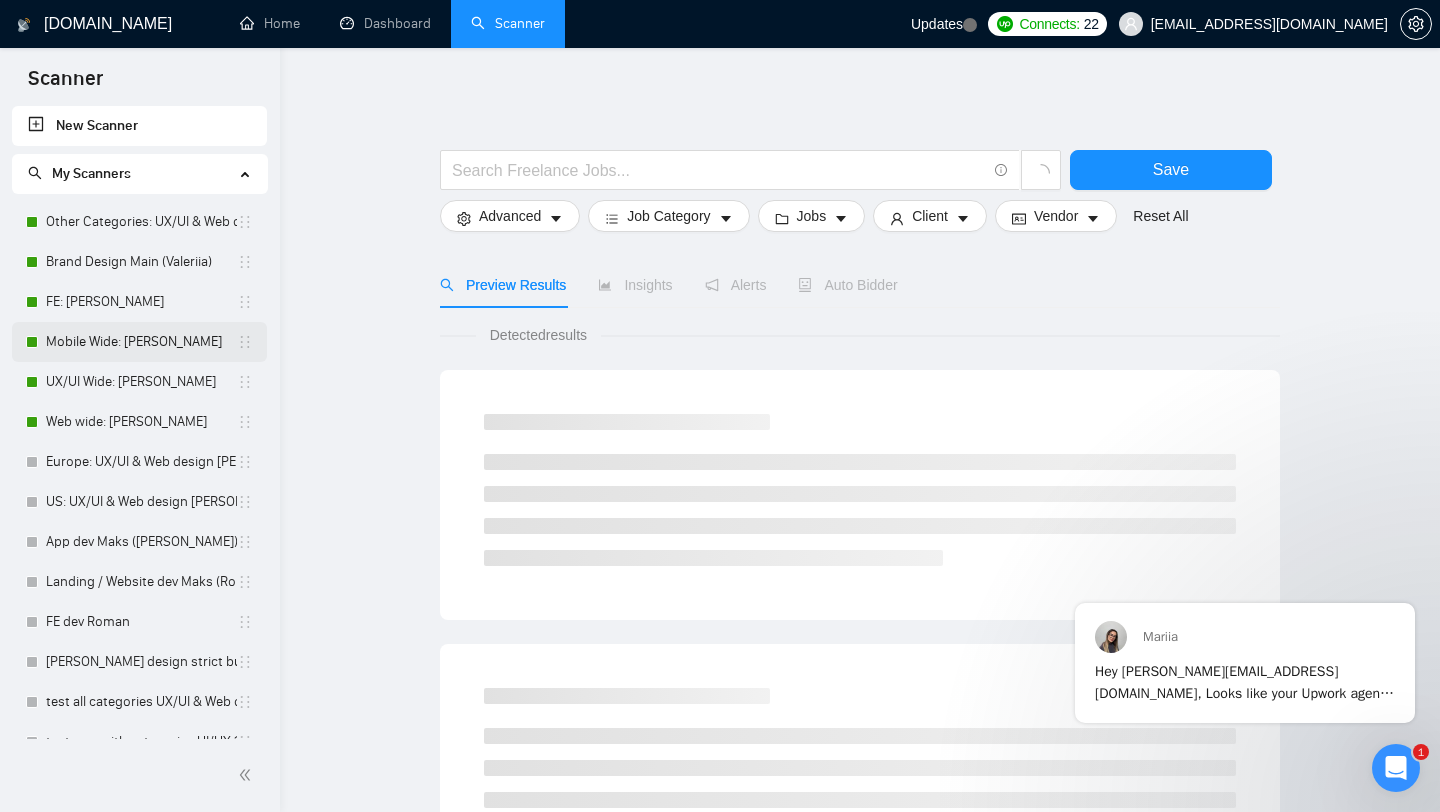 scroll, scrollTop: 0, scrollLeft: 0, axis: both 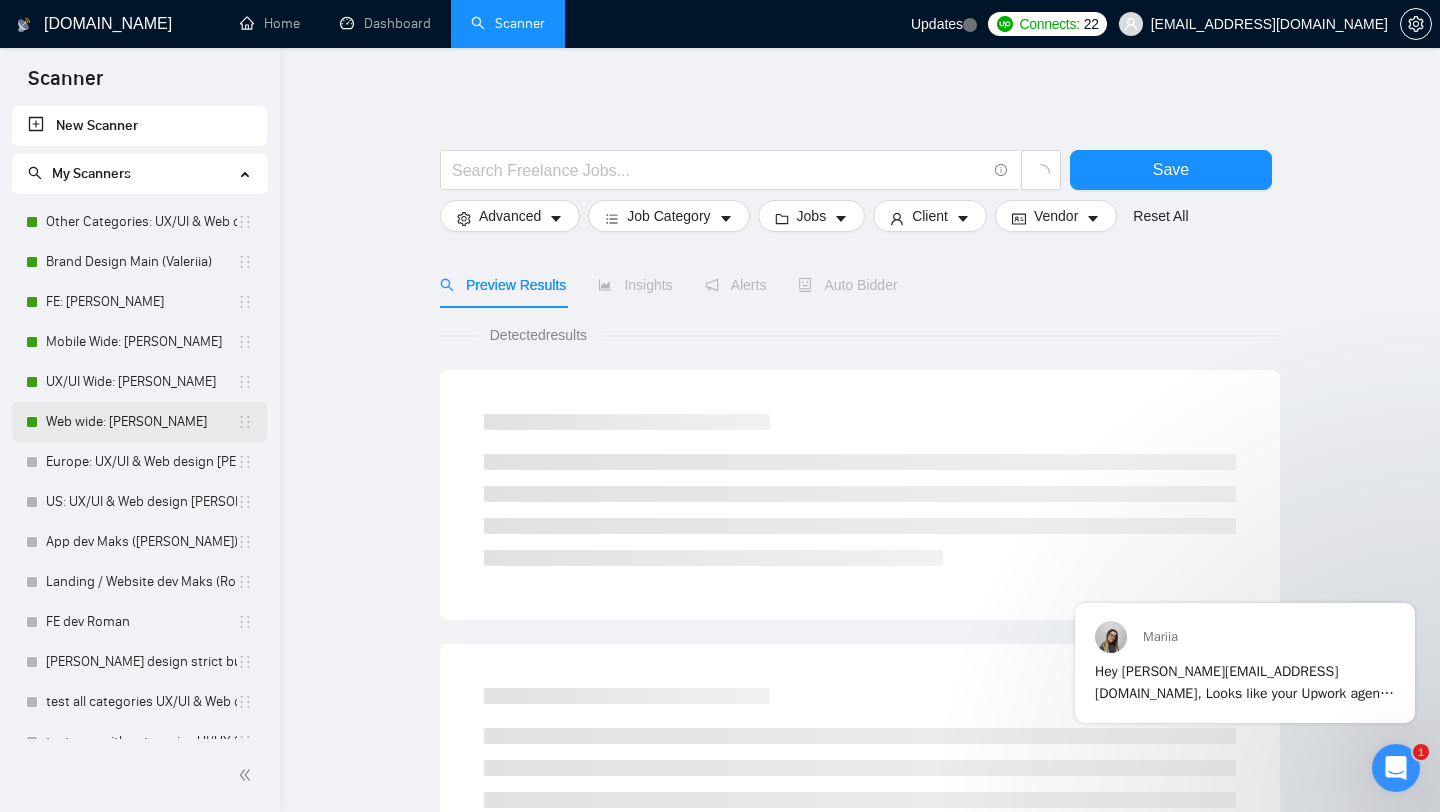 click on "Web wide: [PERSON_NAME]" at bounding box center (141, 422) 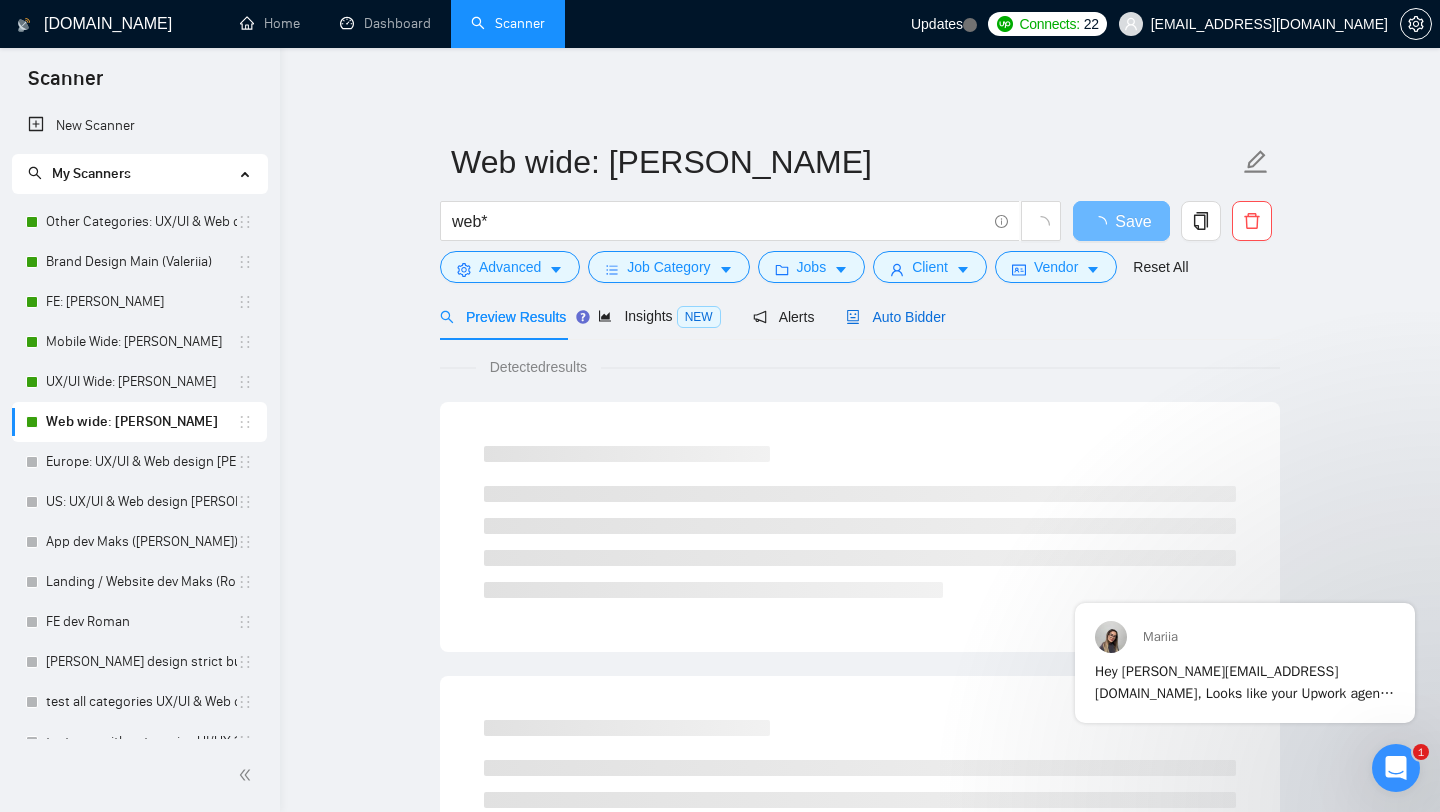 click on "Auto Bidder" at bounding box center [895, 317] 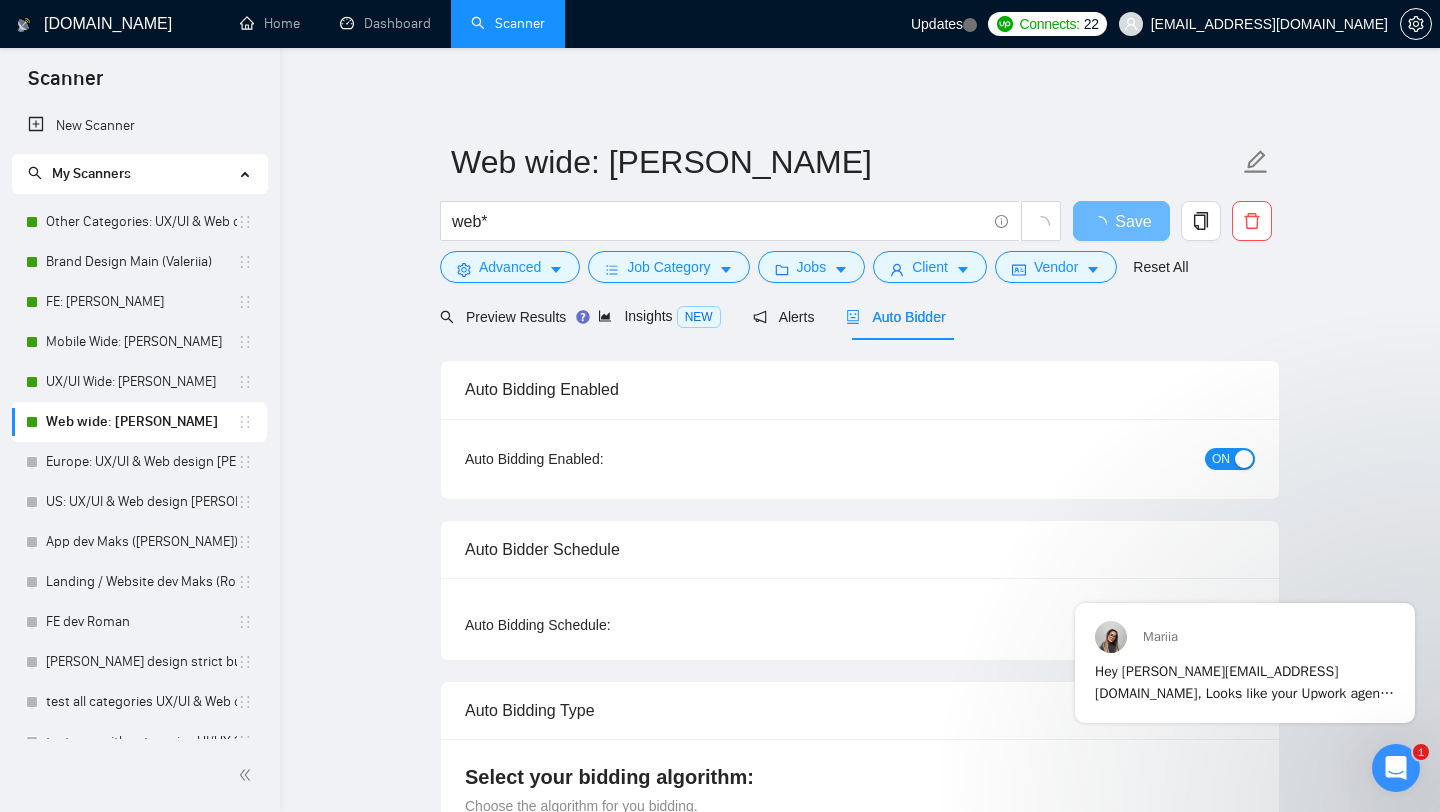 type 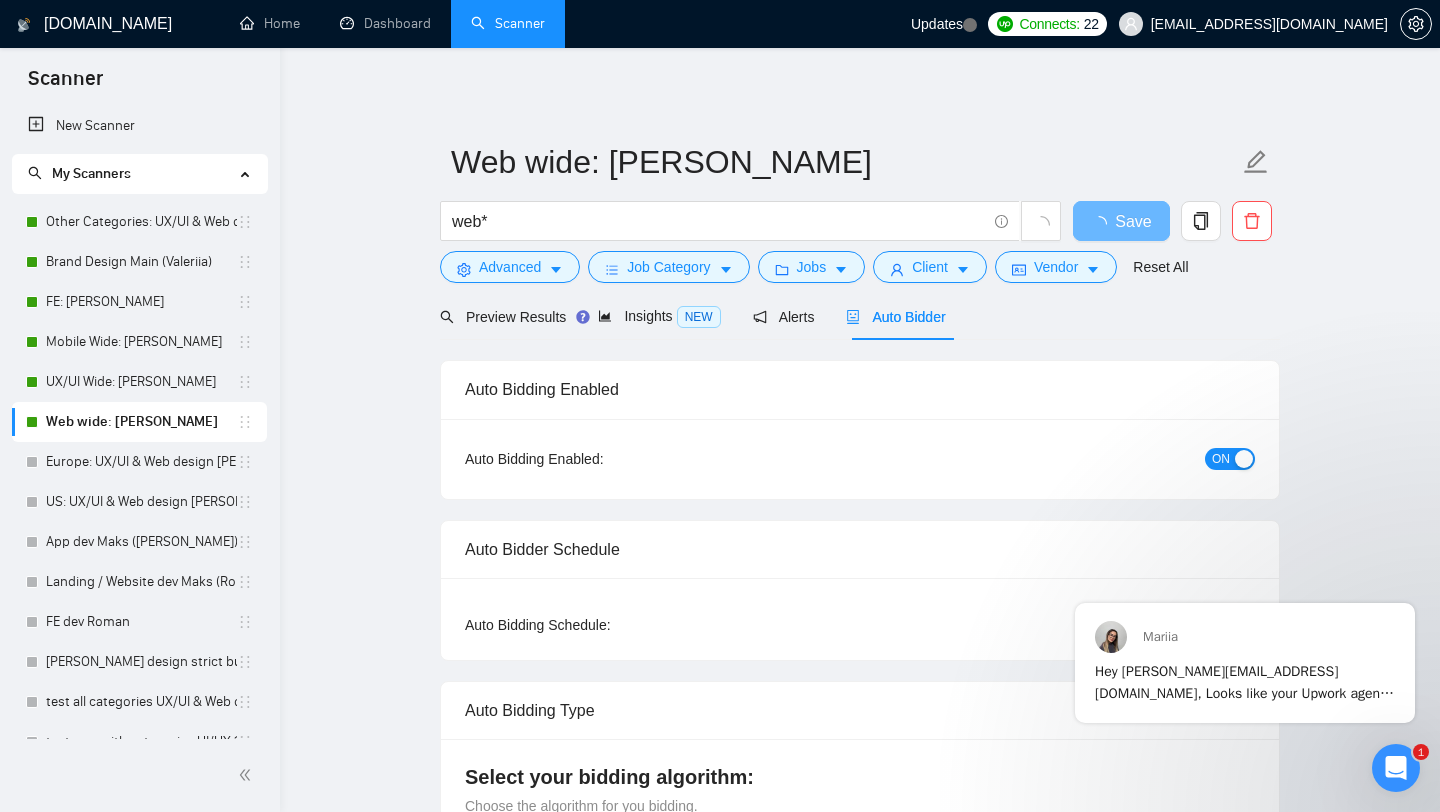 radio on "false" 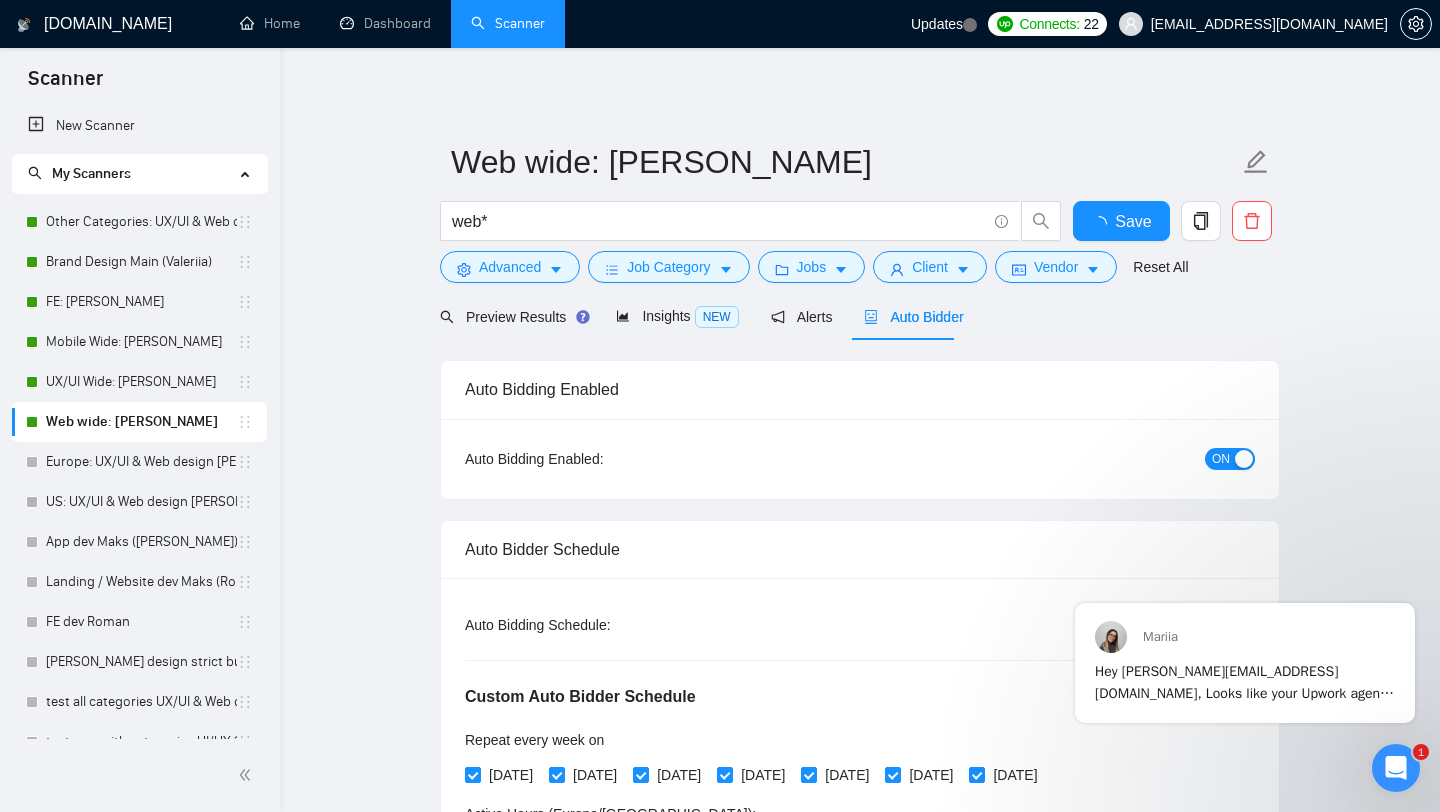 type 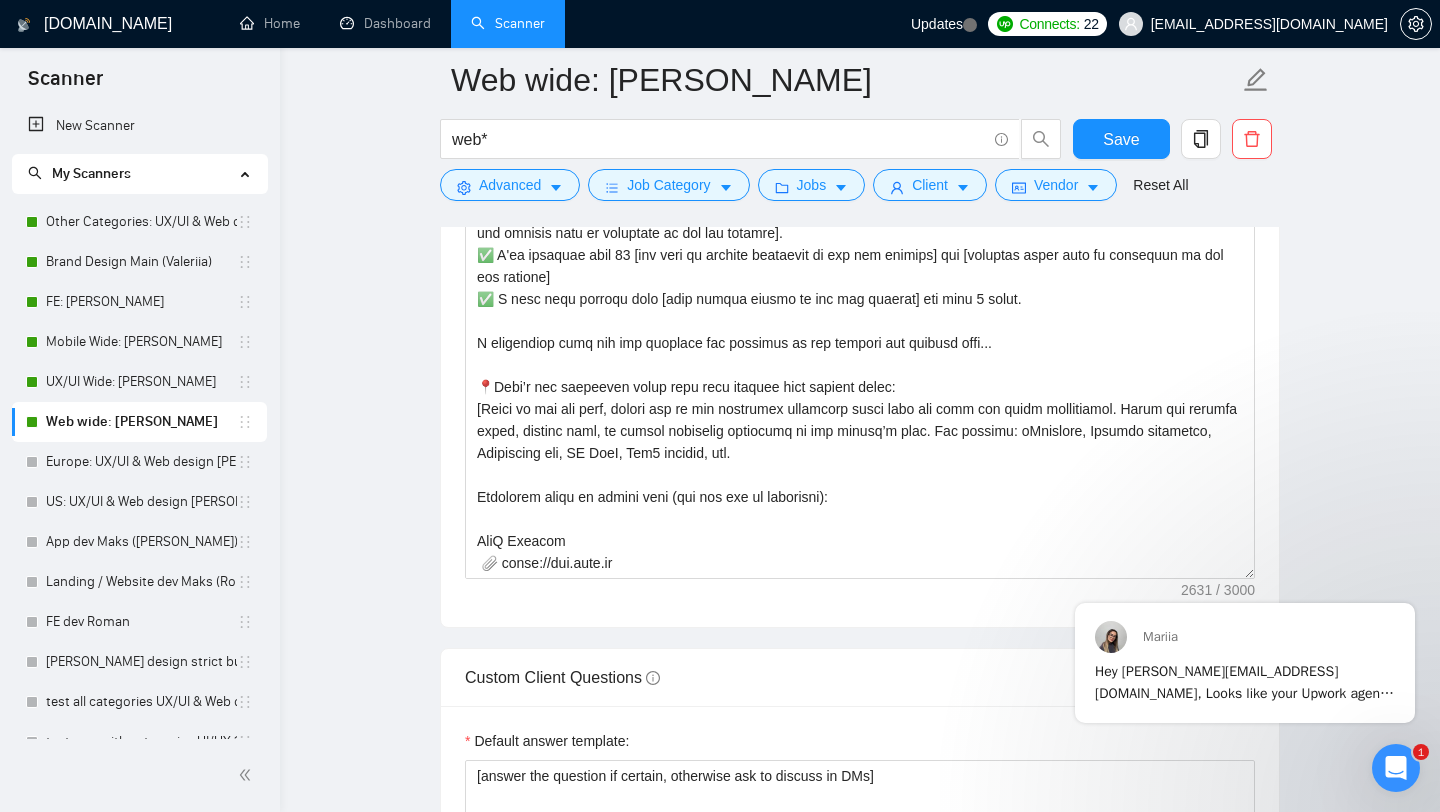 scroll, scrollTop: 2289, scrollLeft: 0, axis: vertical 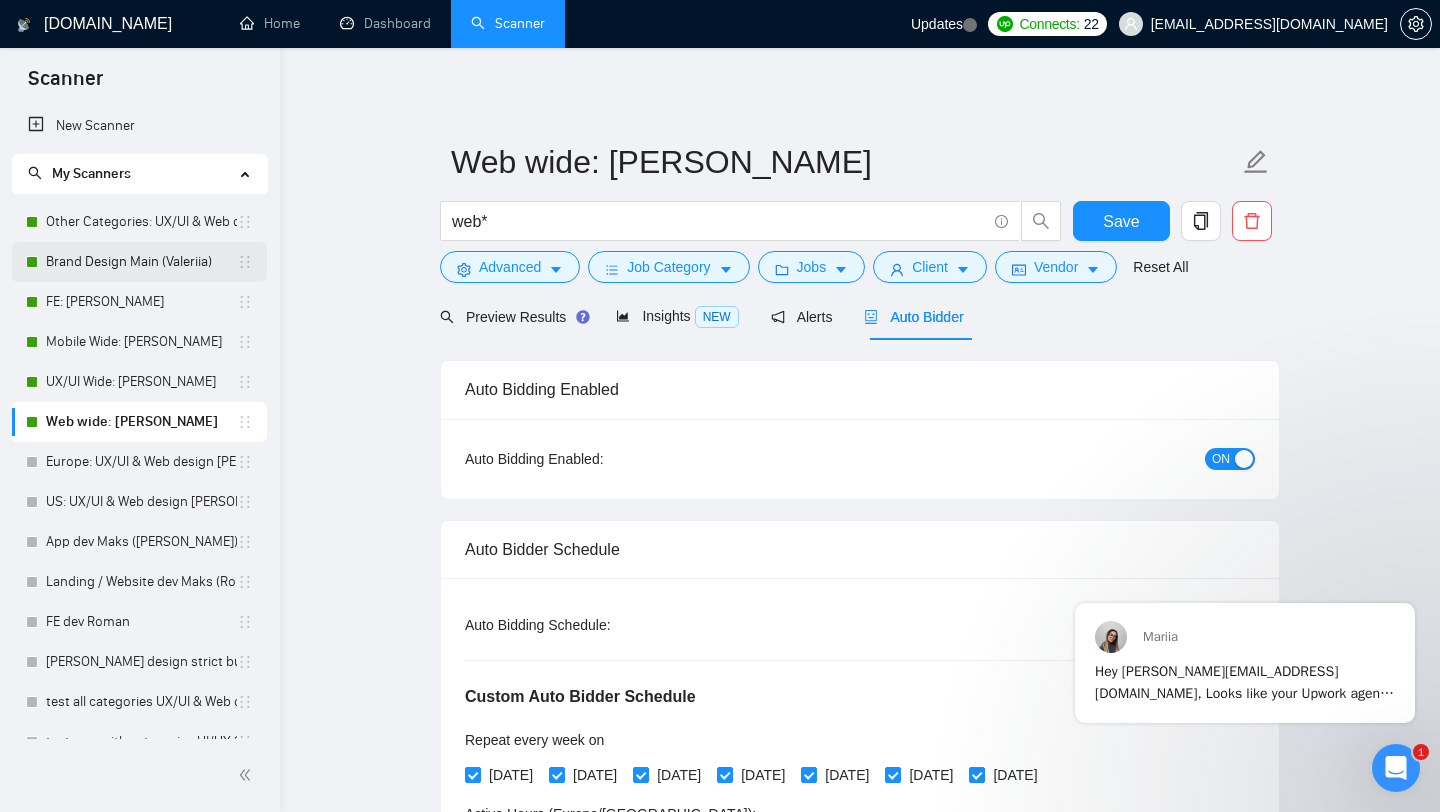 click on "Brand Design Main (Valeriia)" at bounding box center (141, 262) 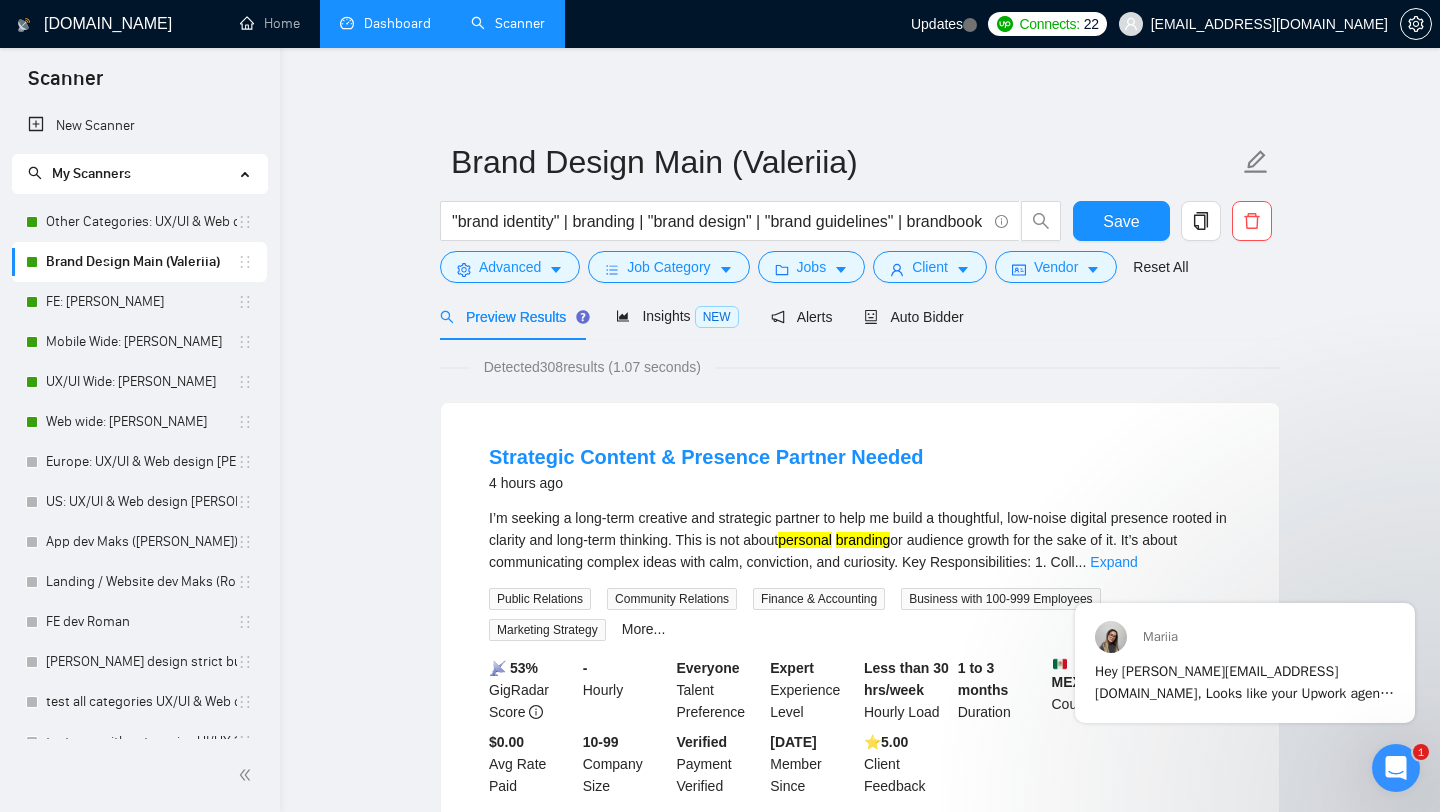 click on "Dashboard" at bounding box center [385, 24] 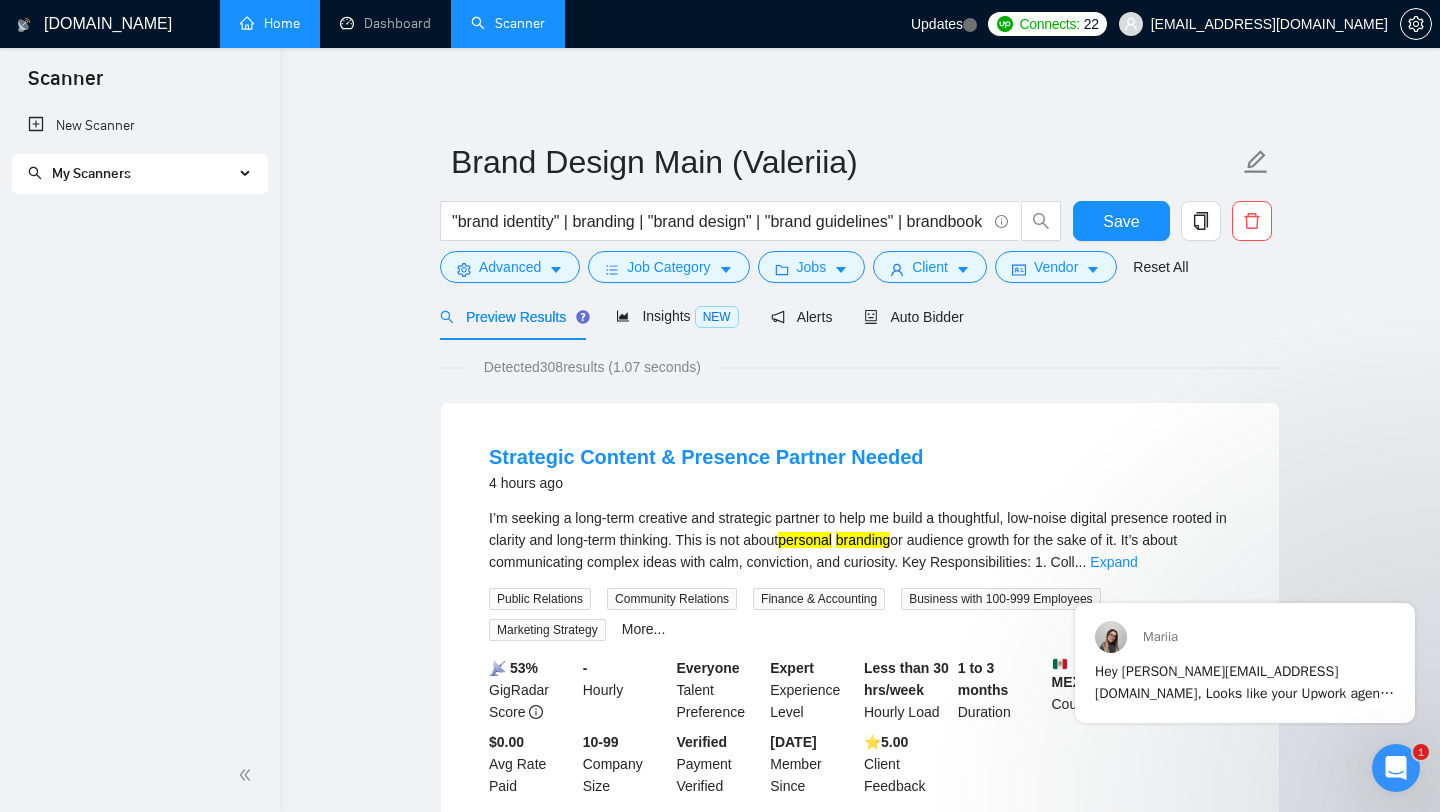 click on "Home" at bounding box center [270, 23] 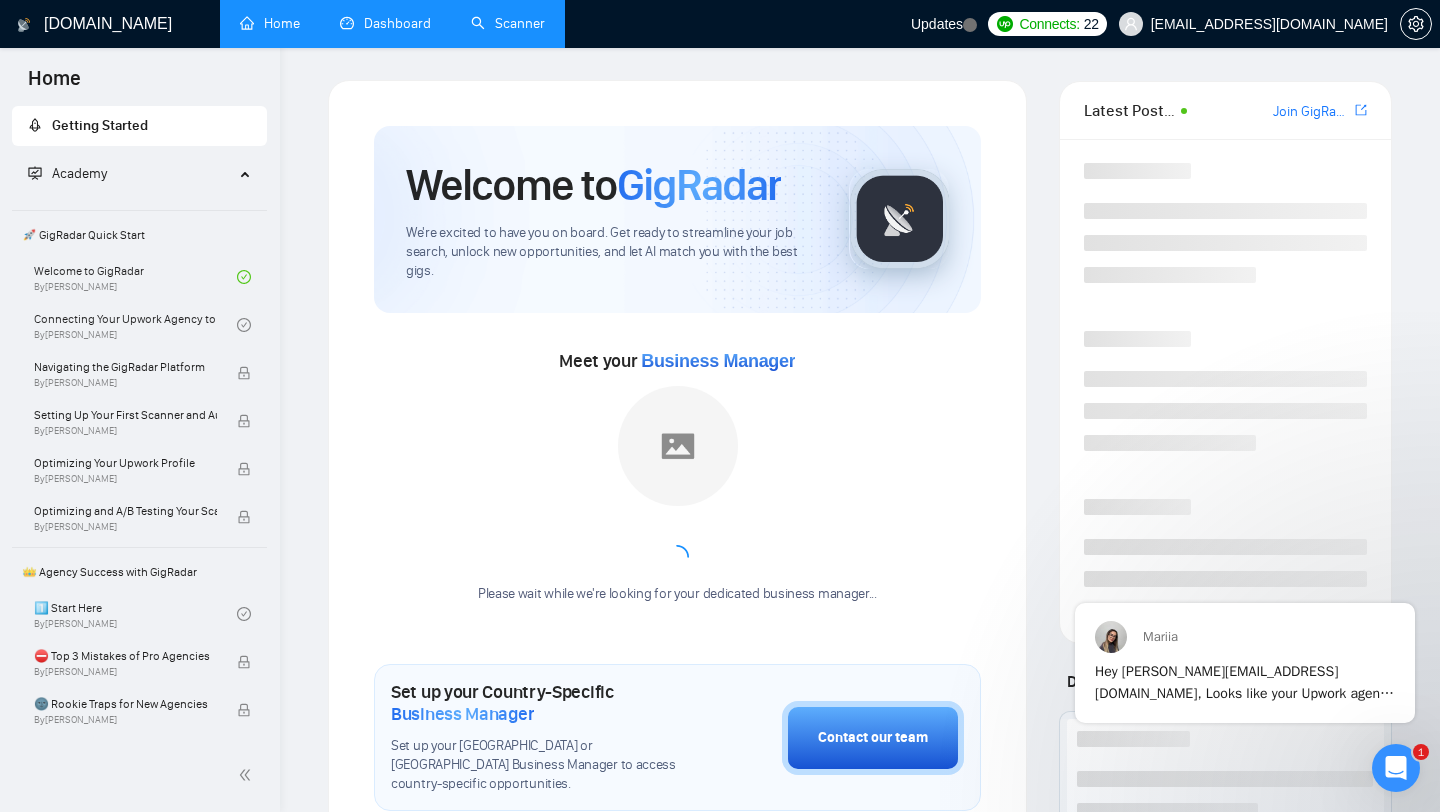 click on "Dashboard" at bounding box center (385, 23) 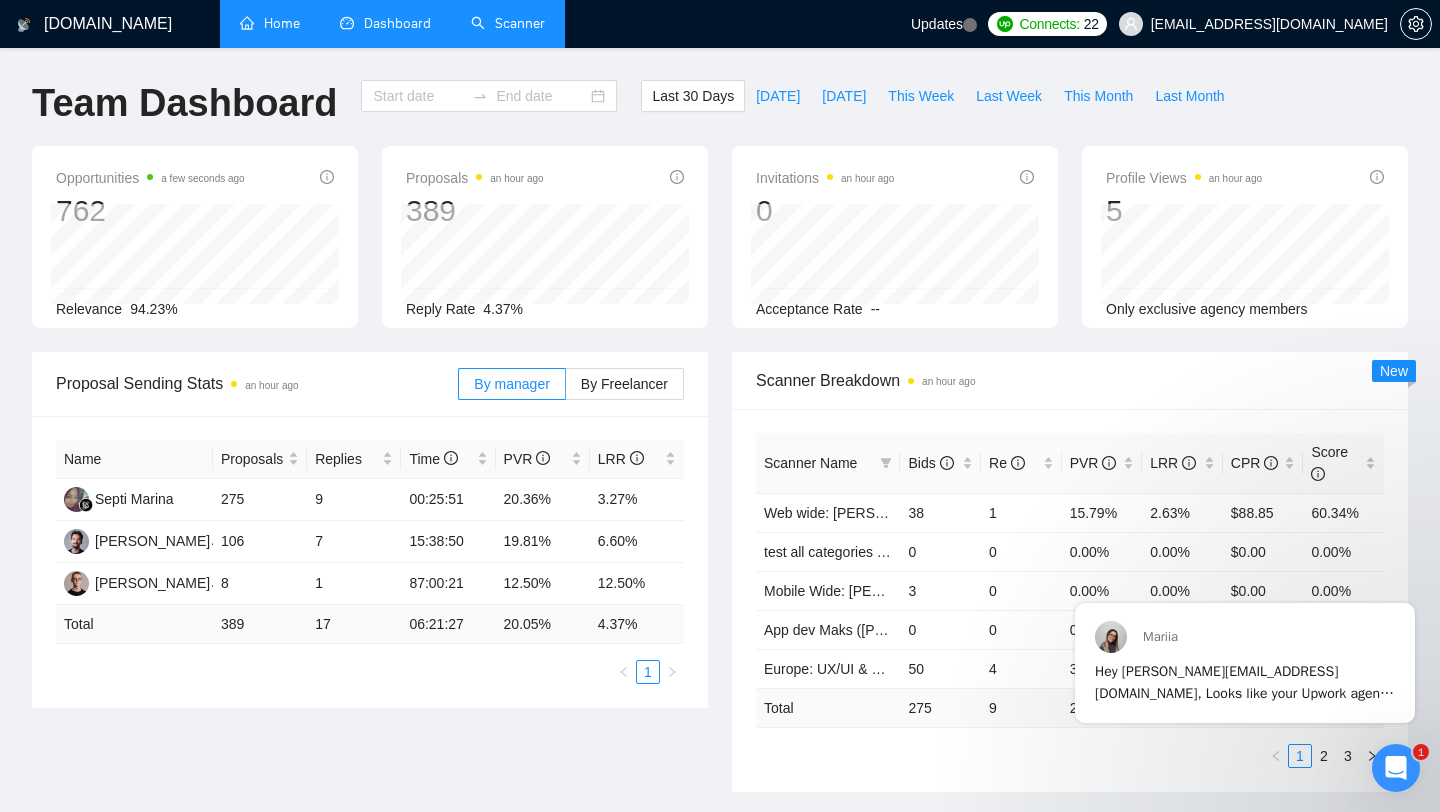 type on "[DATE]" 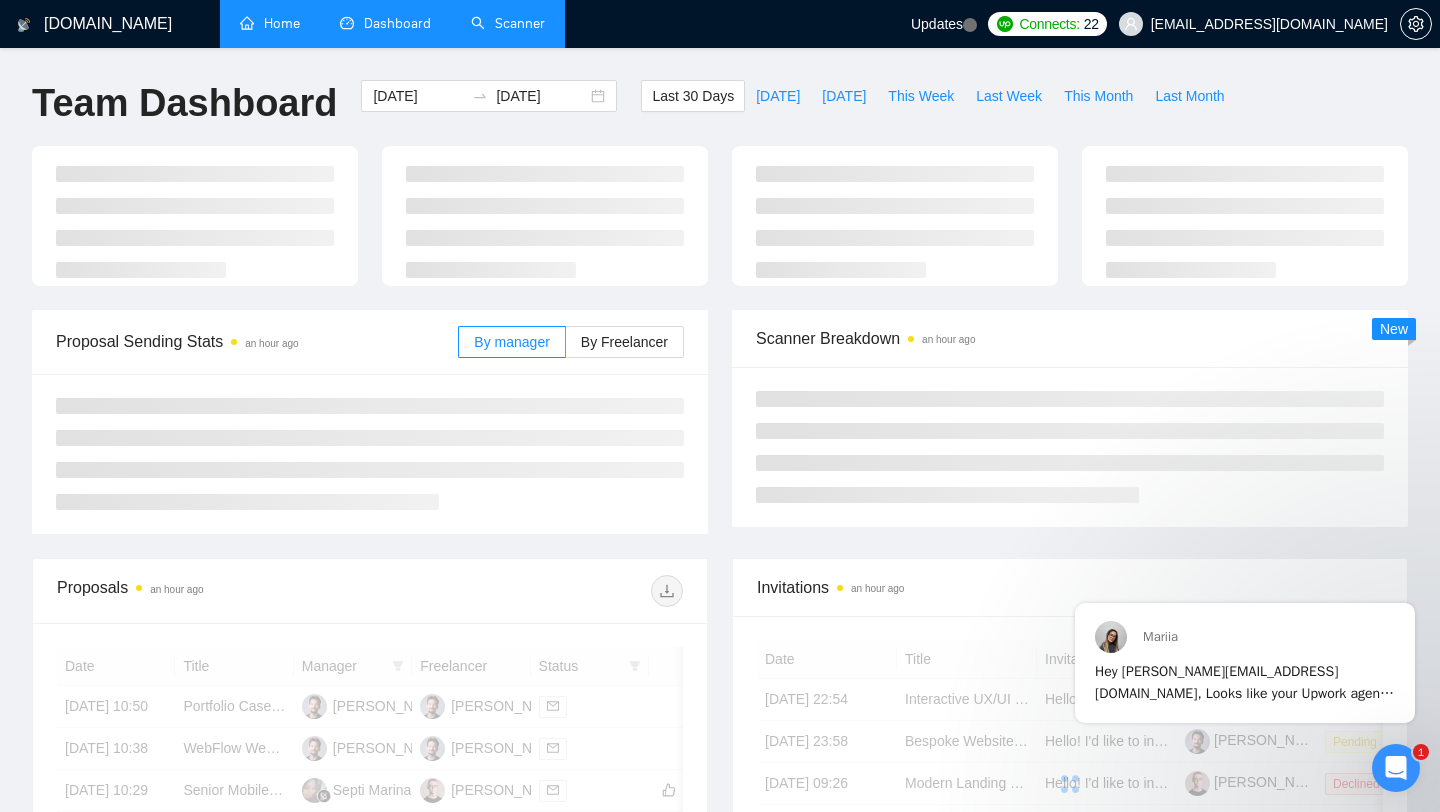 click on "Scanner" at bounding box center (508, 23) 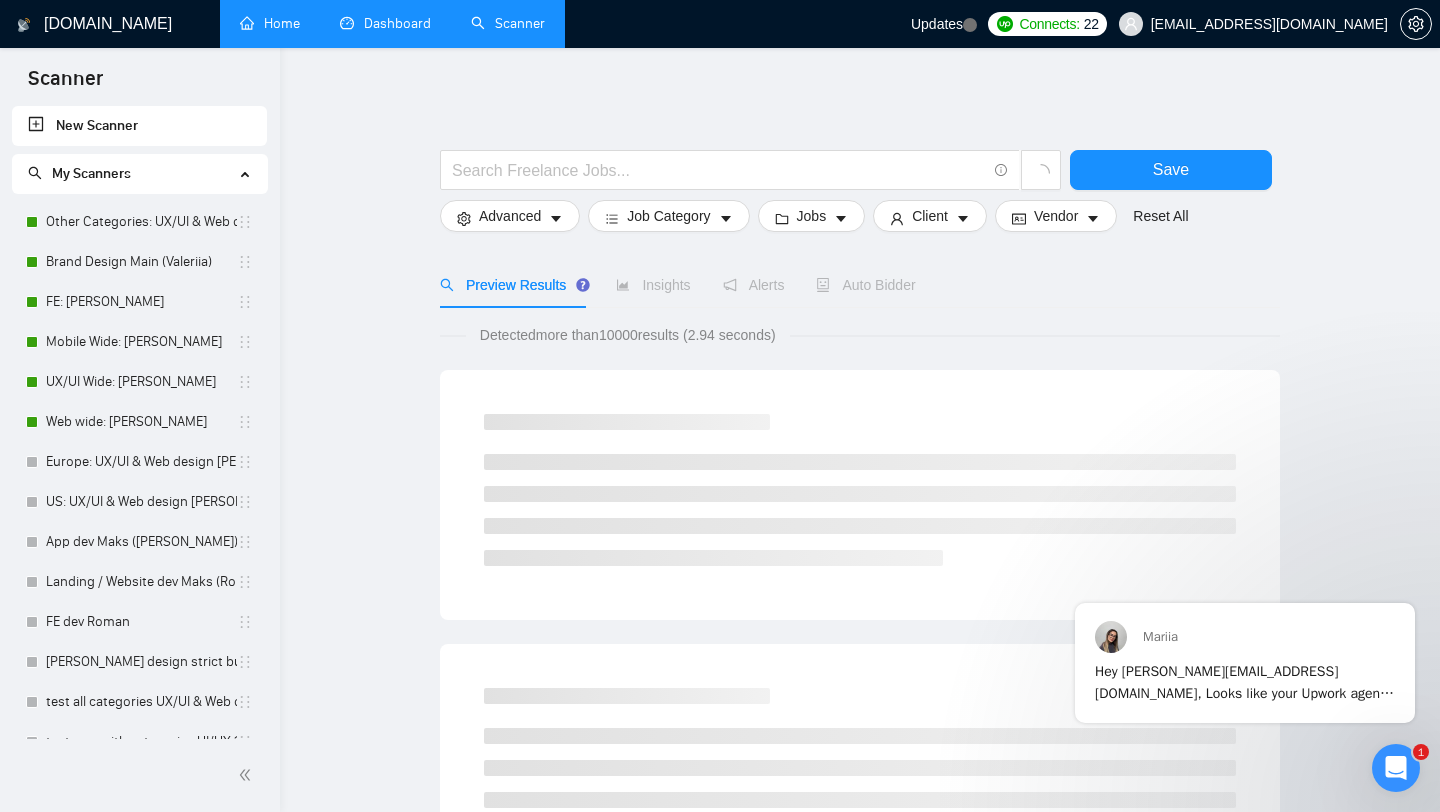 click on "Dashboard" at bounding box center [385, 23] 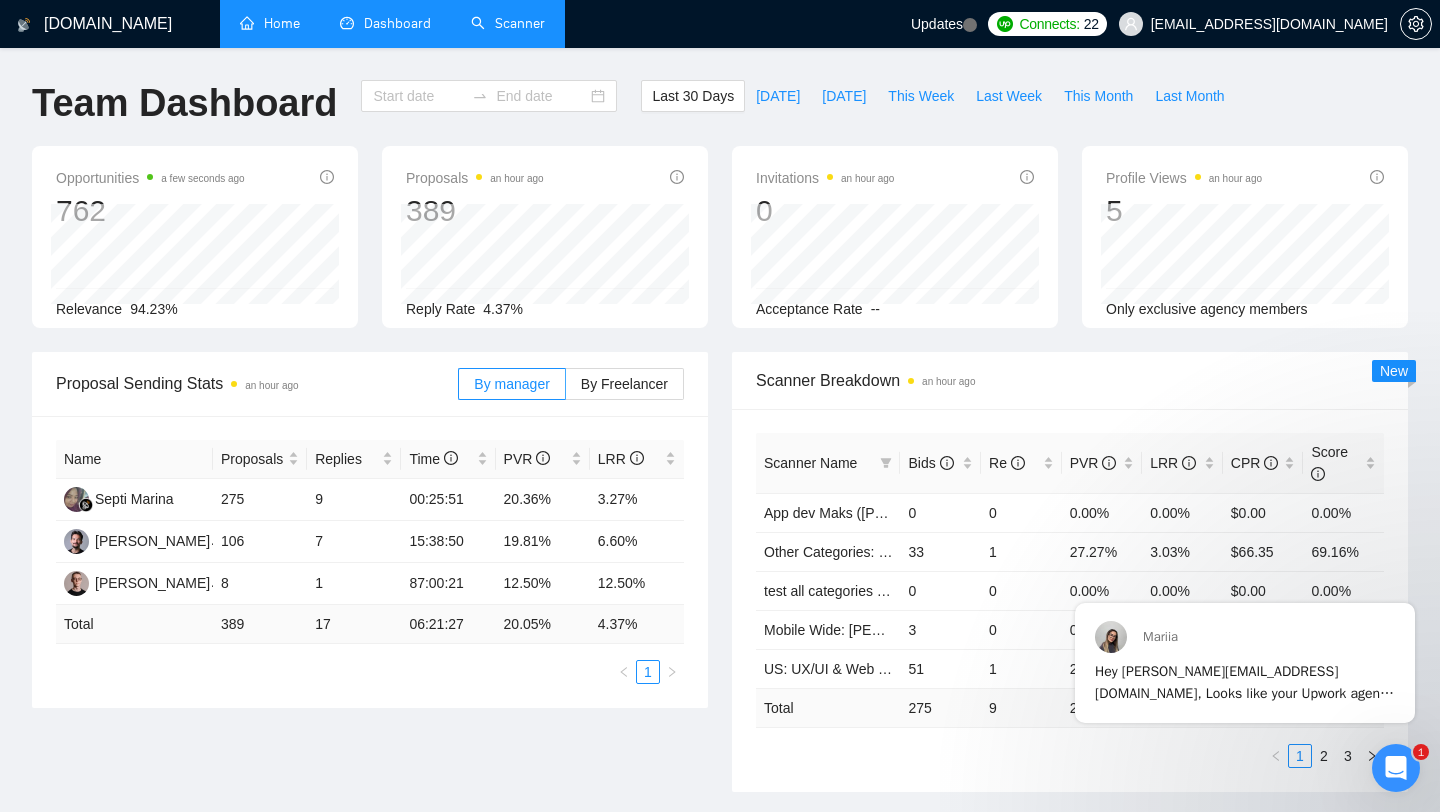 type on "[DATE]" 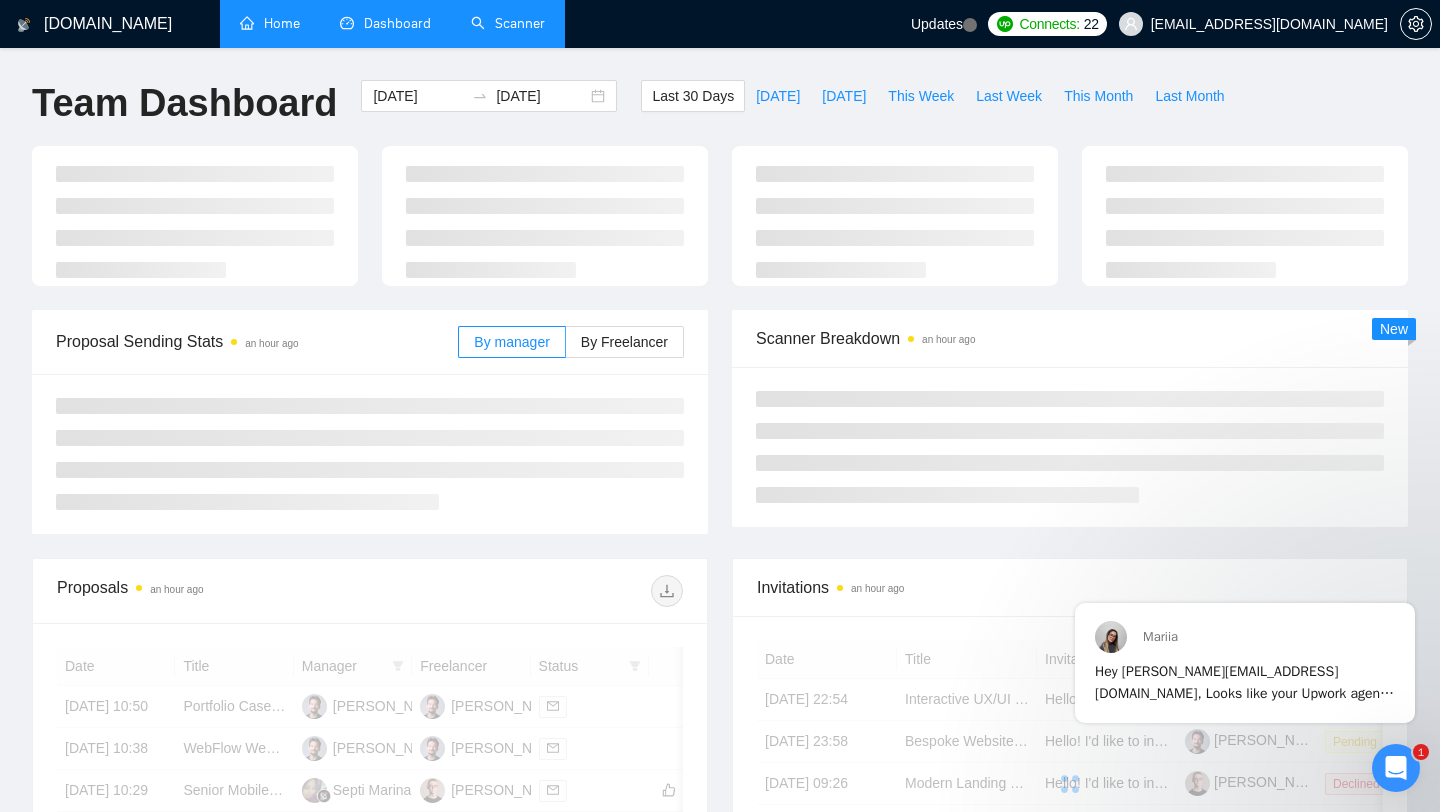 click on "Home" at bounding box center (270, 23) 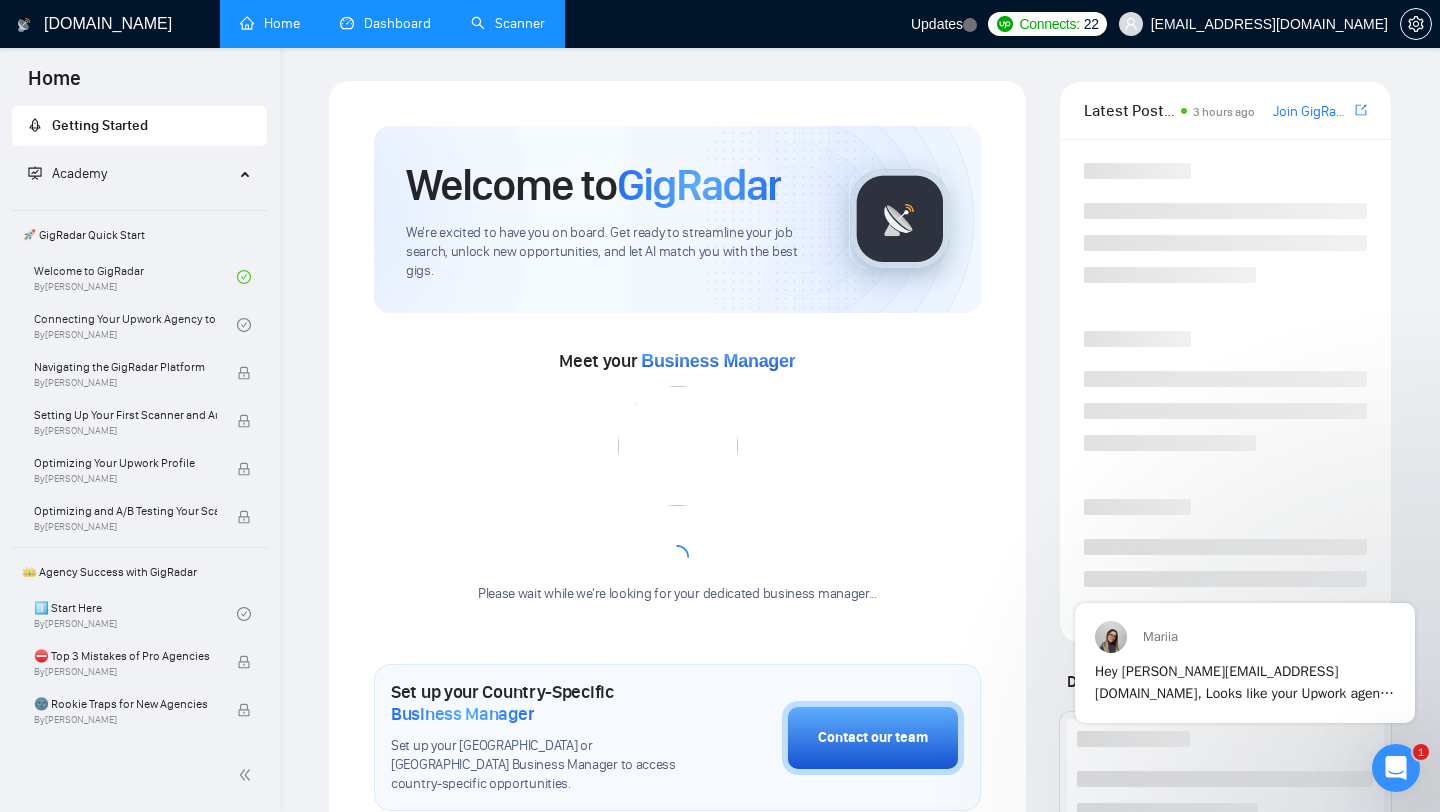 click on "Dashboard" at bounding box center [385, 23] 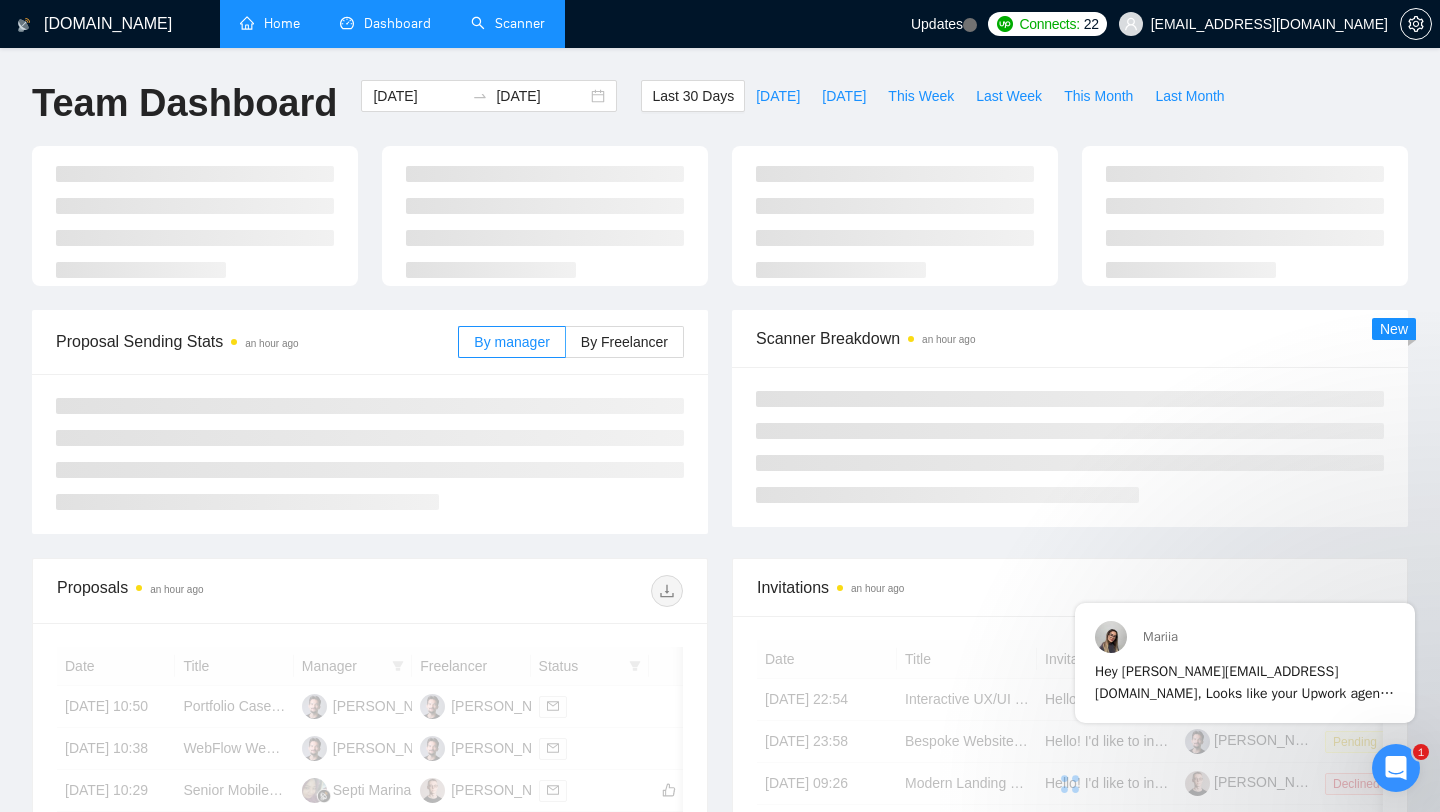 click on "Scanner" at bounding box center (508, 23) 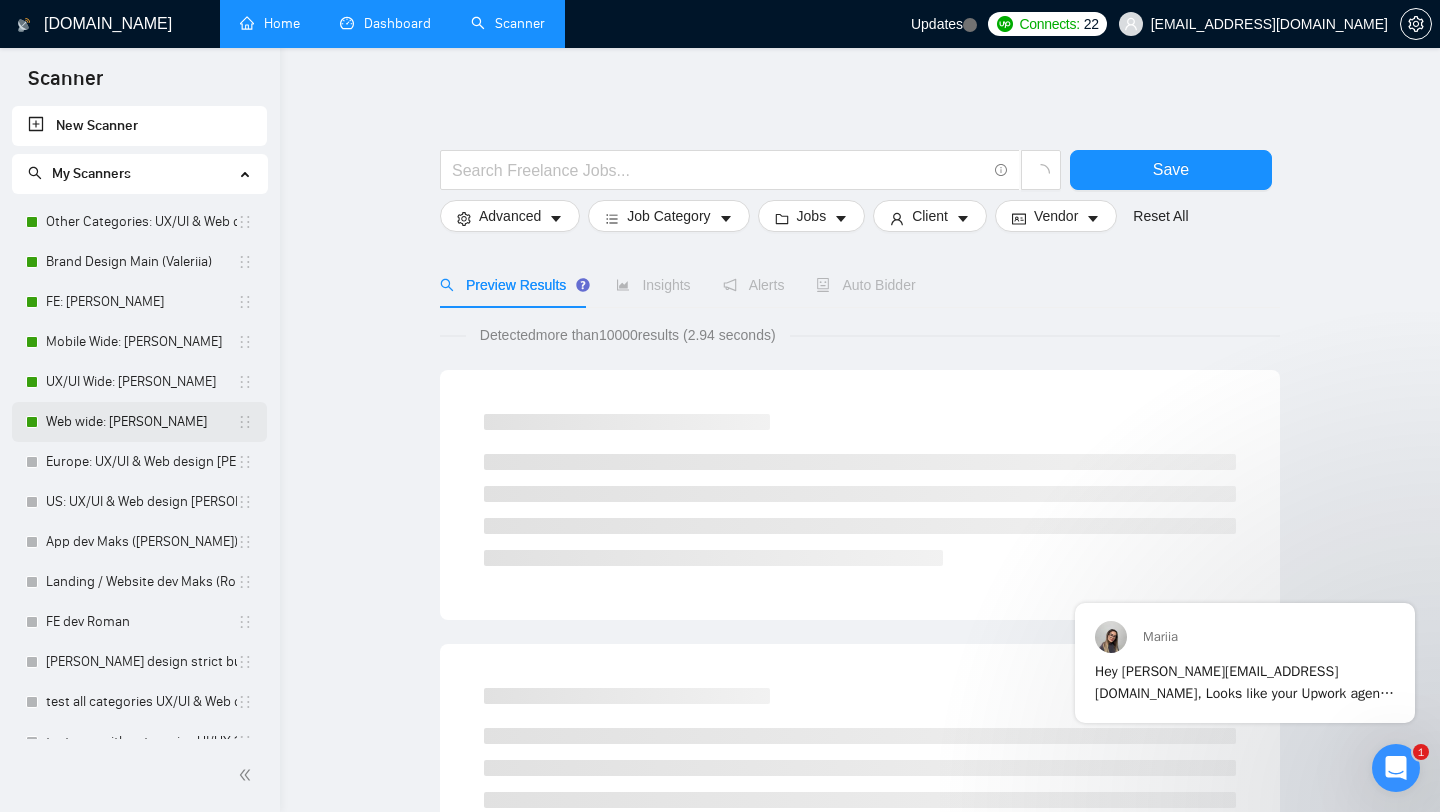 click on "Web wide: [PERSON_NAME]" at bounding box center (141, 422) 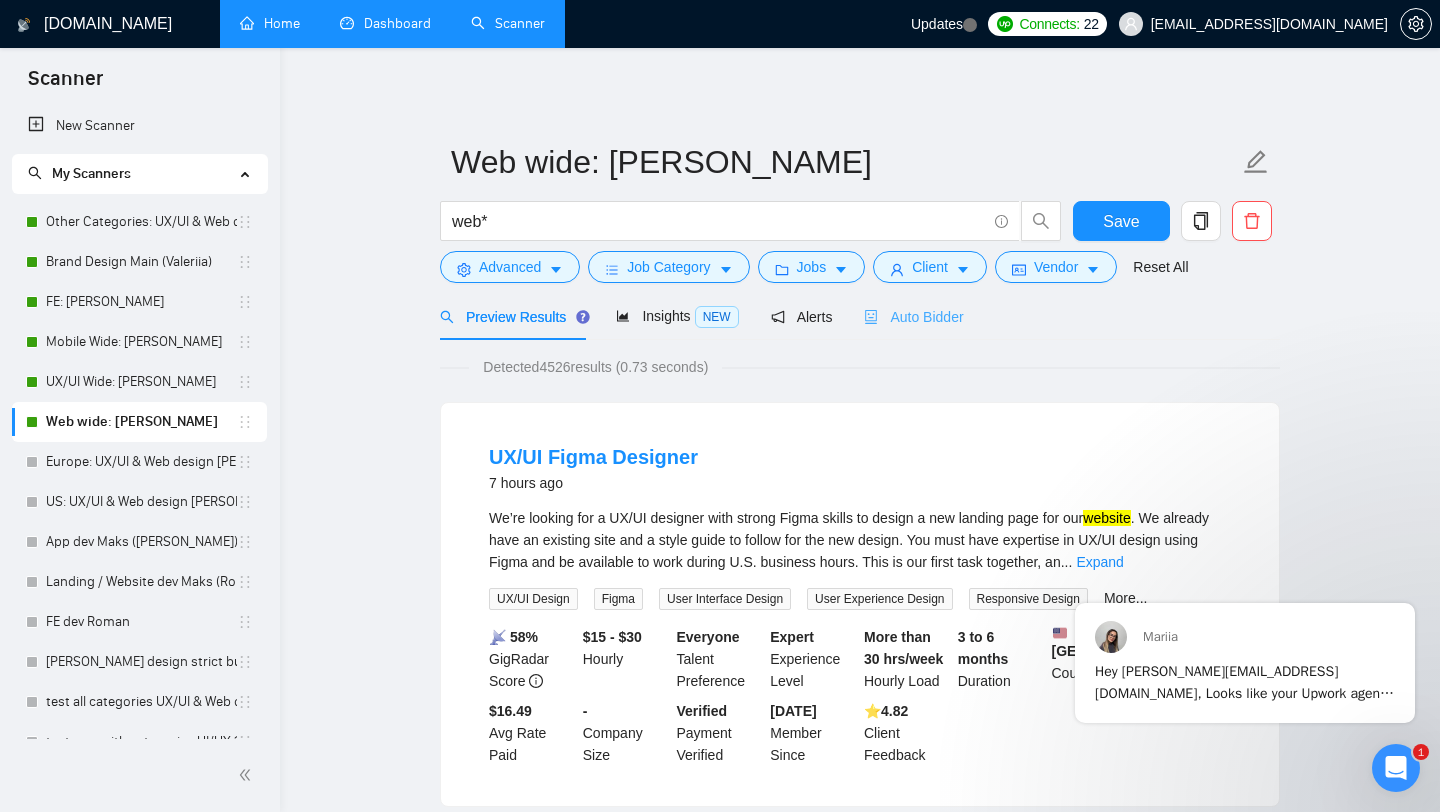 click on "Auto Bidder" at bounding box center [913, 316] 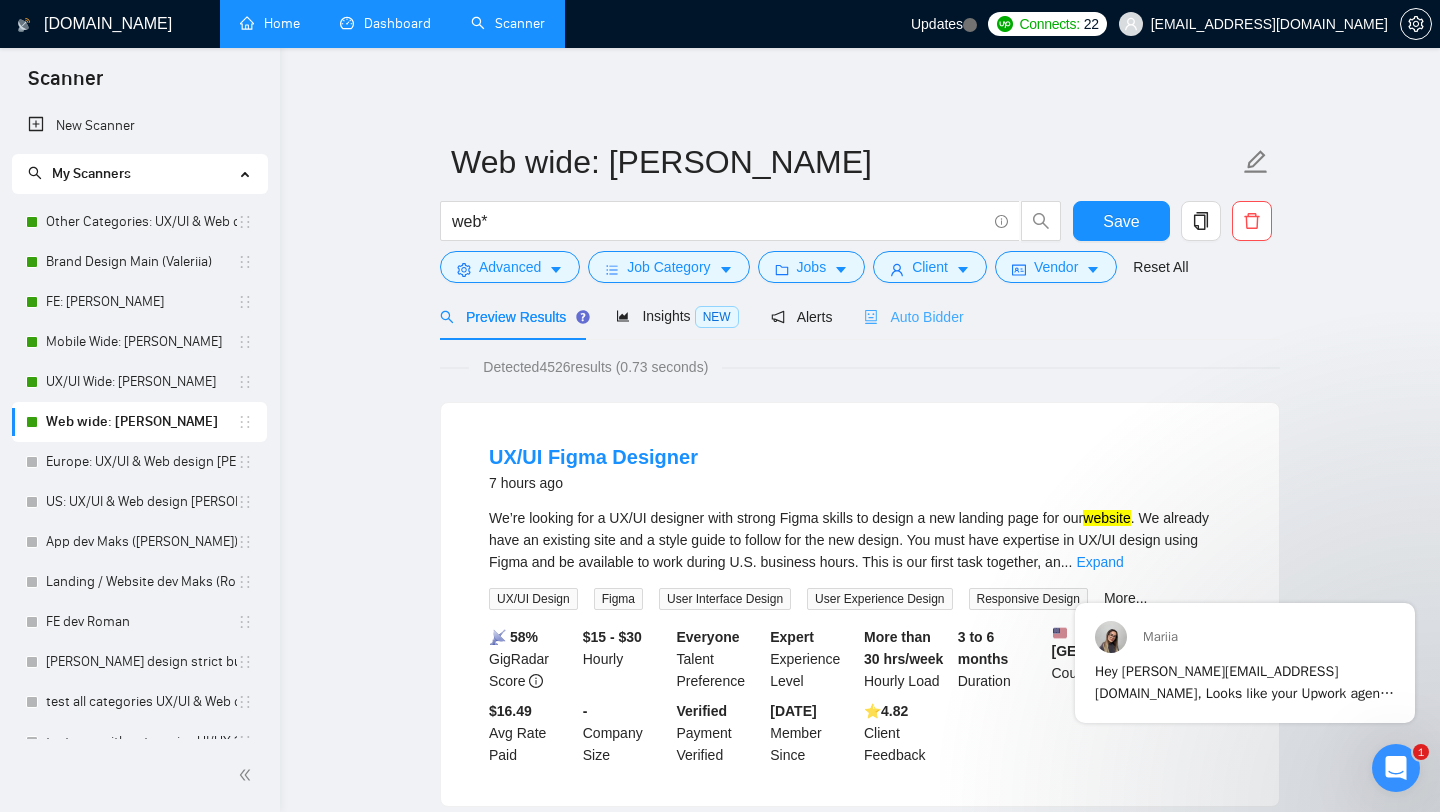 type 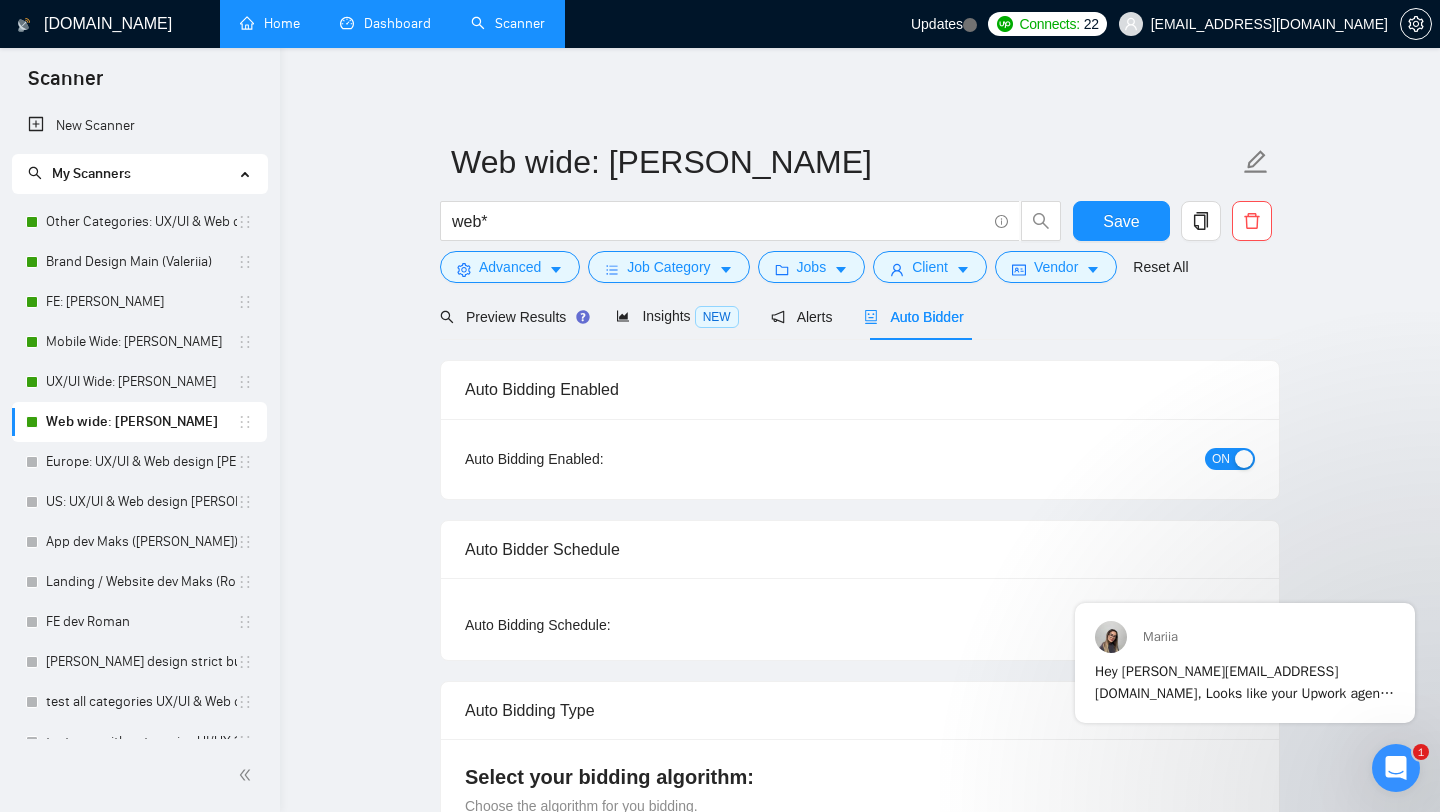 radio on "false" 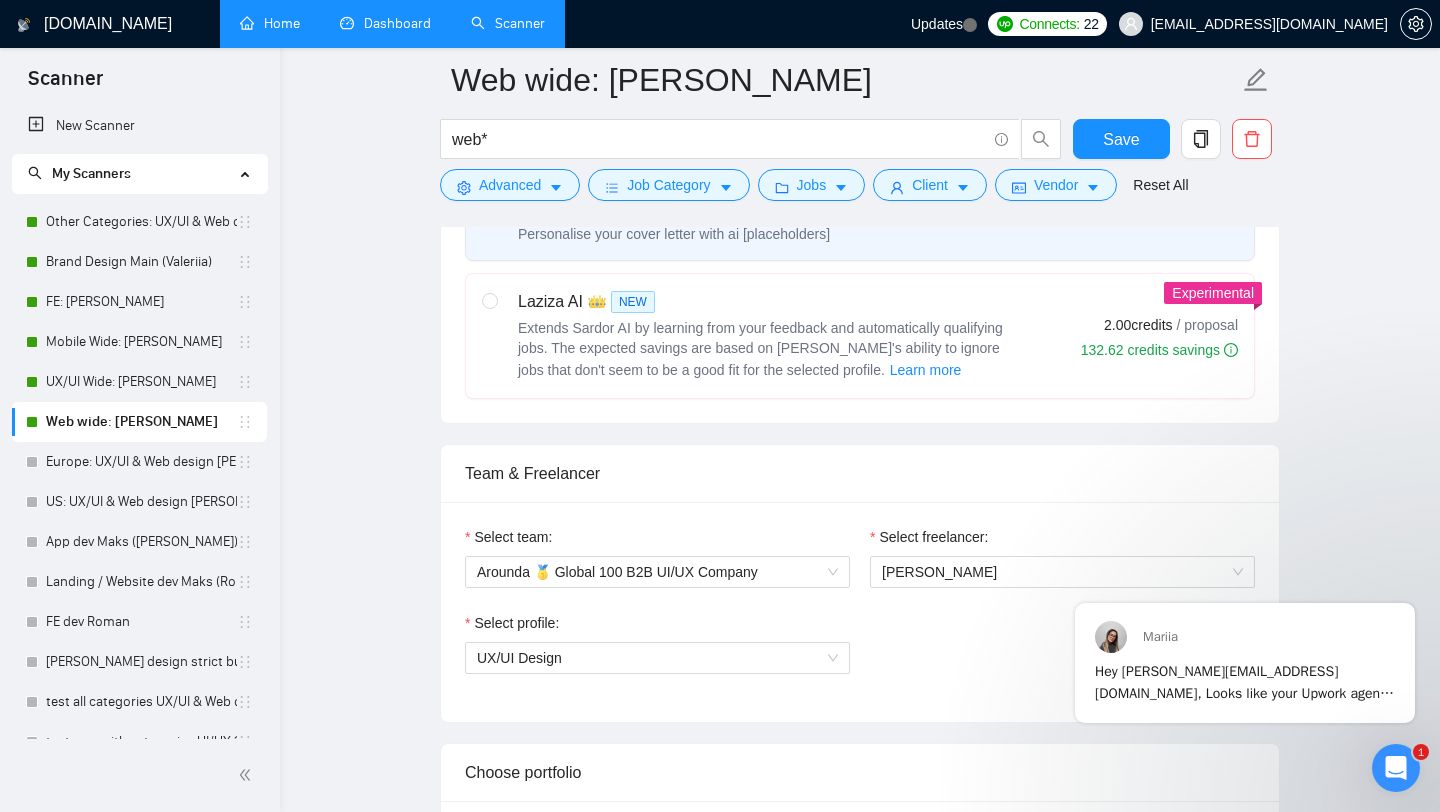 scroll, scrollTop: 2222, scrollLeft: 0, axis: vertical 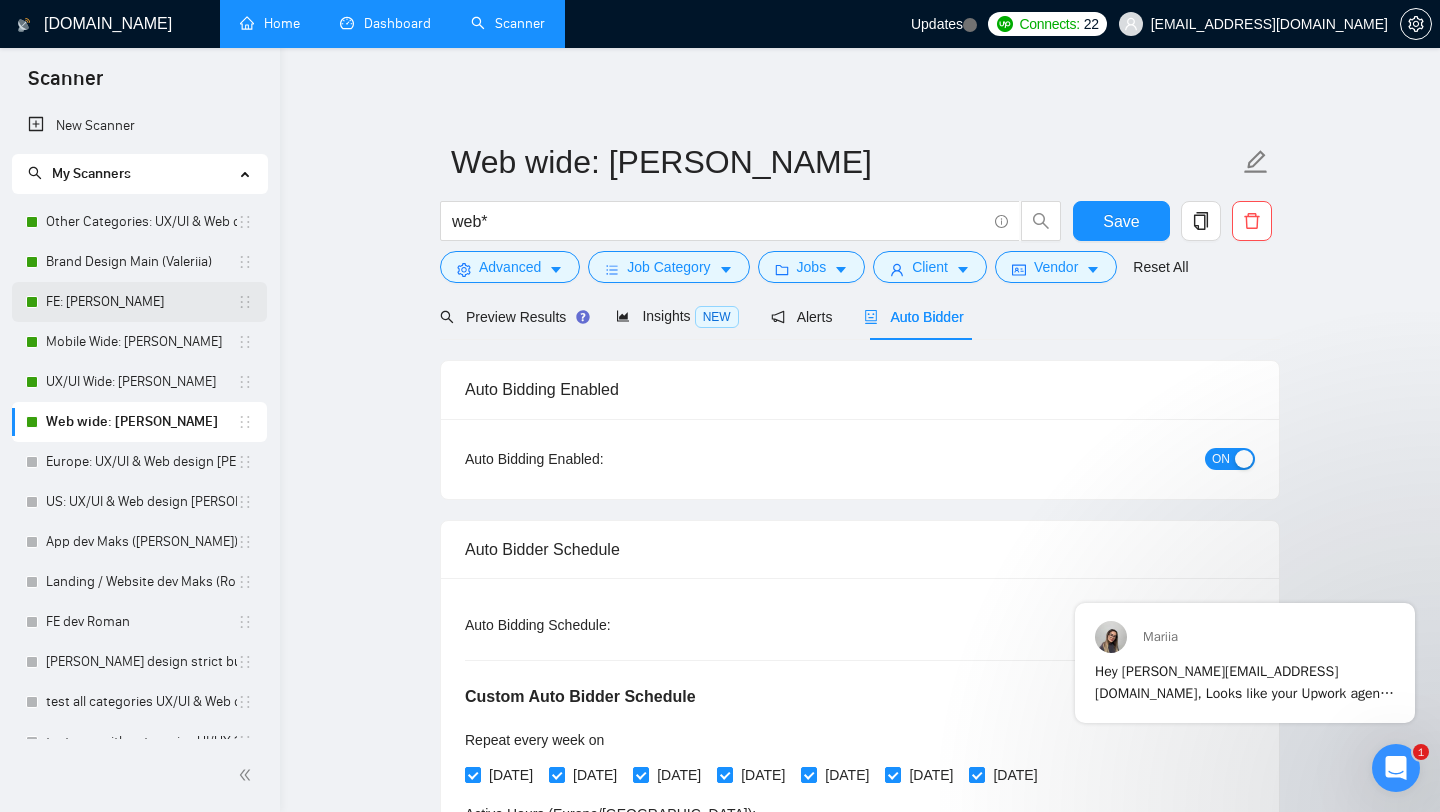 click on "FE: [PERSON_NAME]" at bounding box center [141, 302] 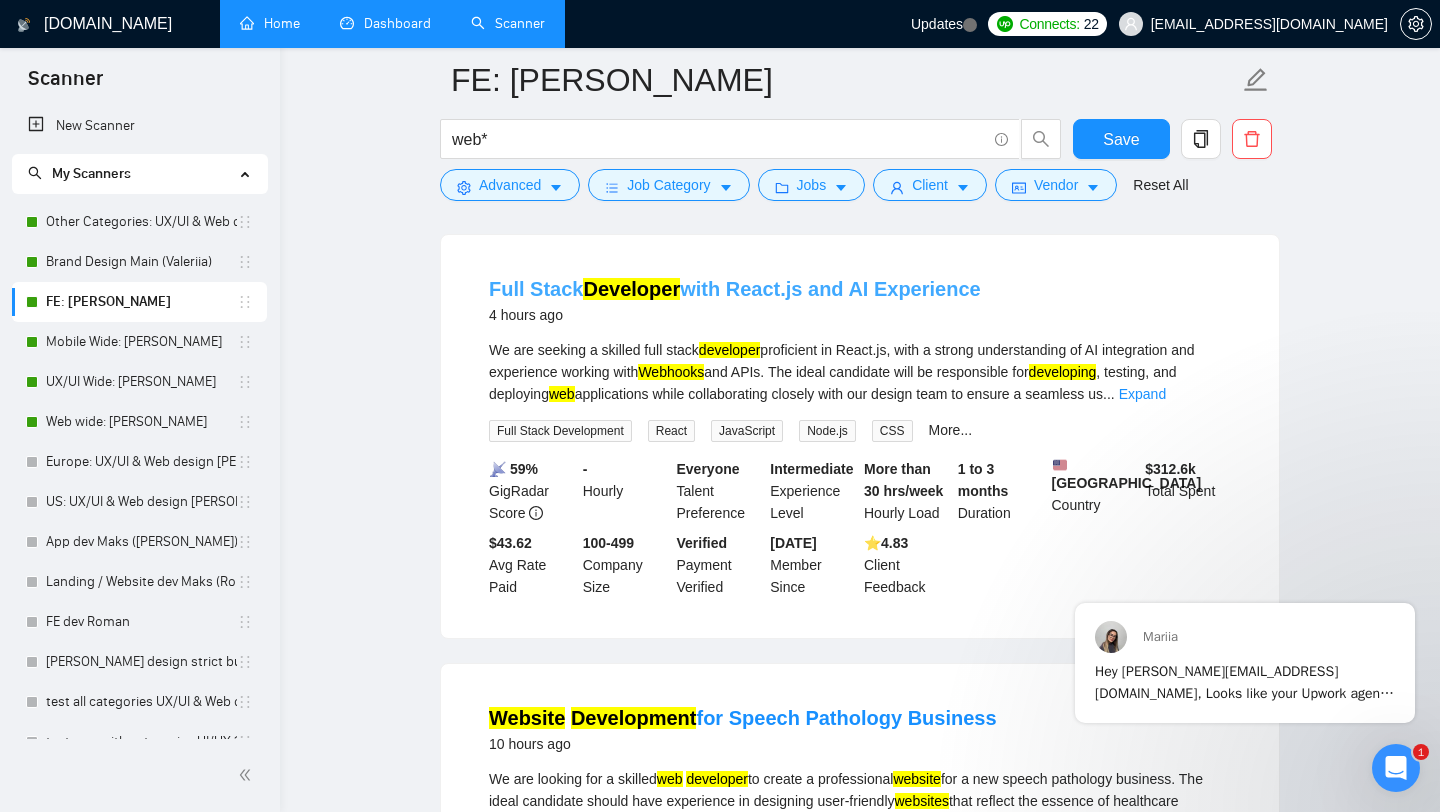 scroll, scrollTop: 0, scrollLeft: 0, axis: both 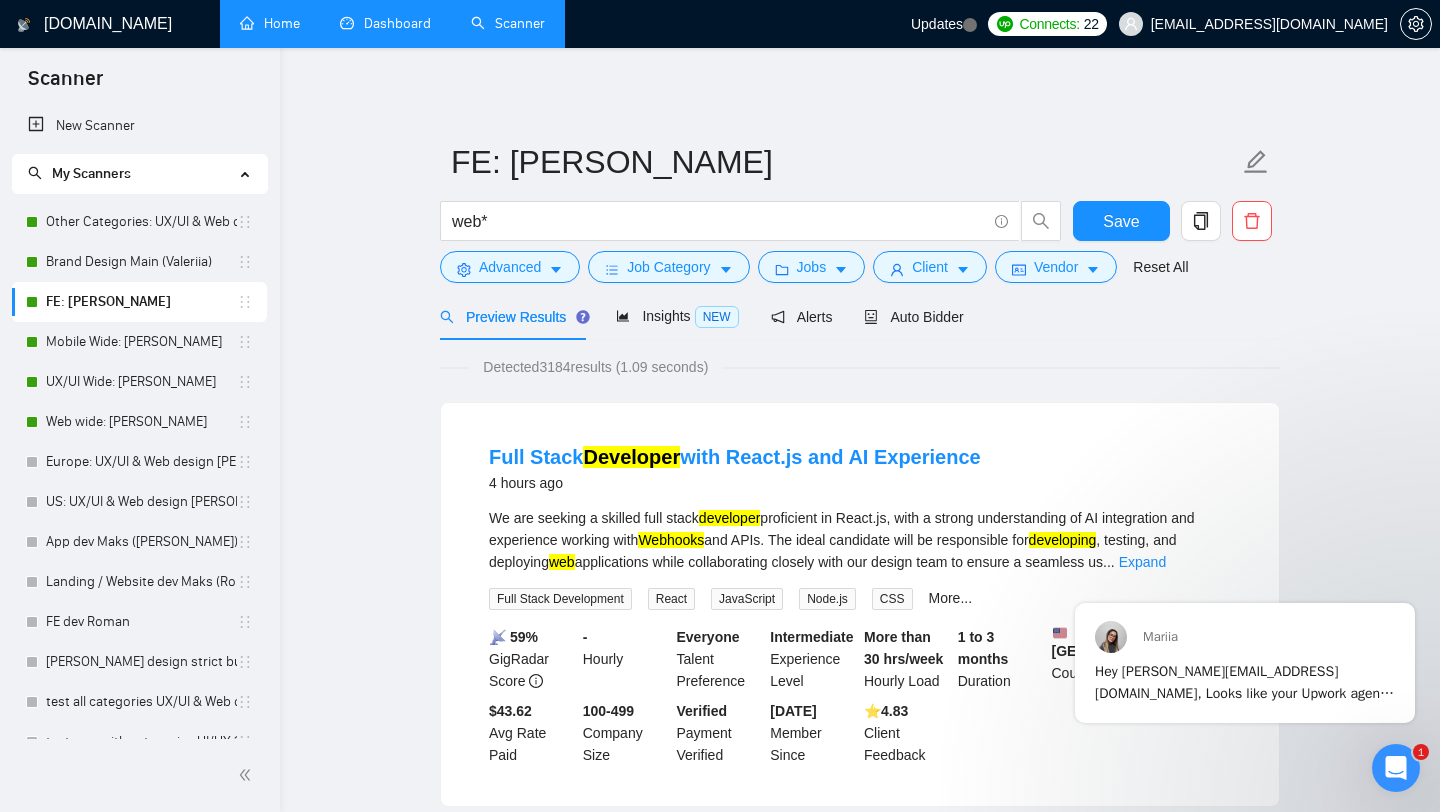 click on "Dashboard" at bounding box center [385, 23] 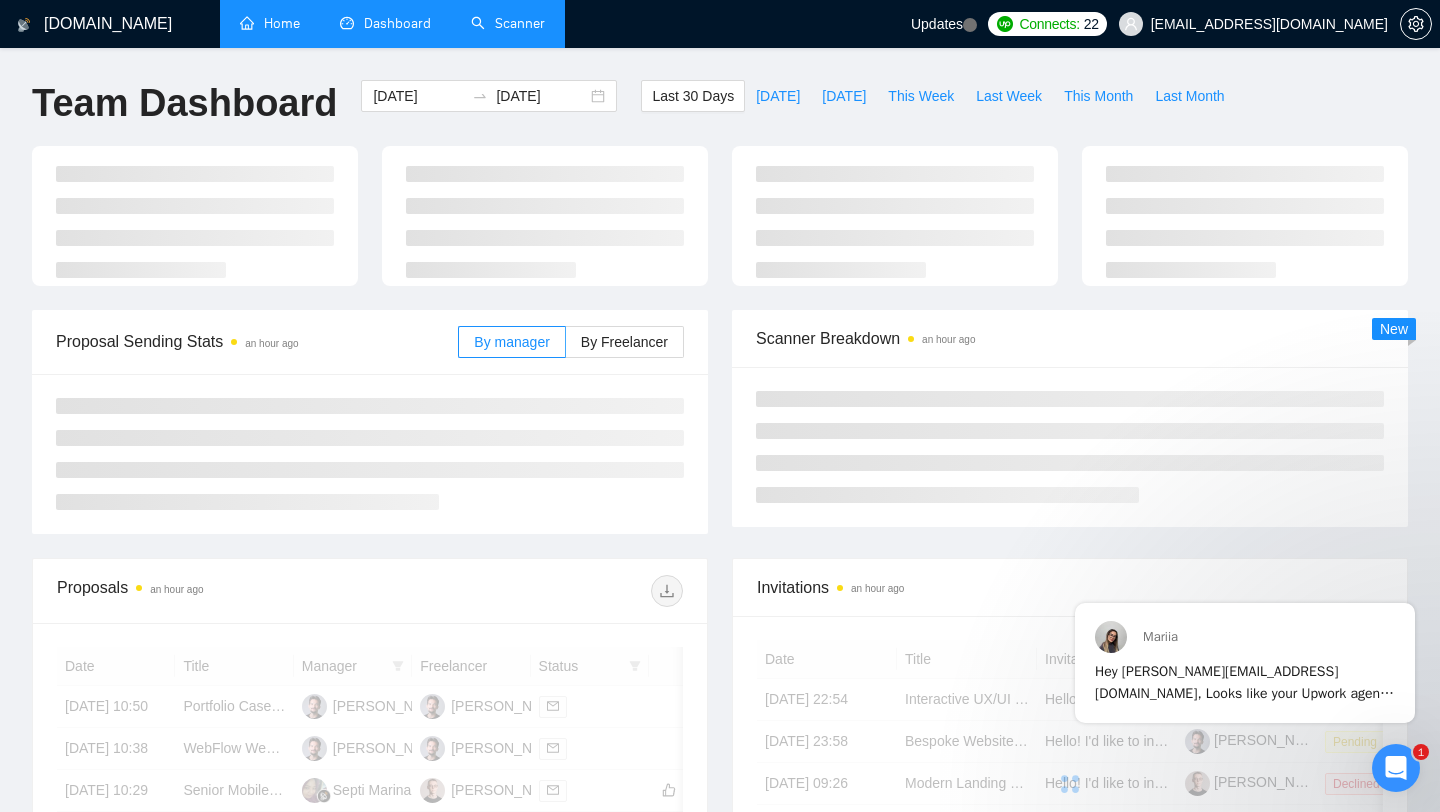 click on "Scanner" at bounding box center (508, 23) 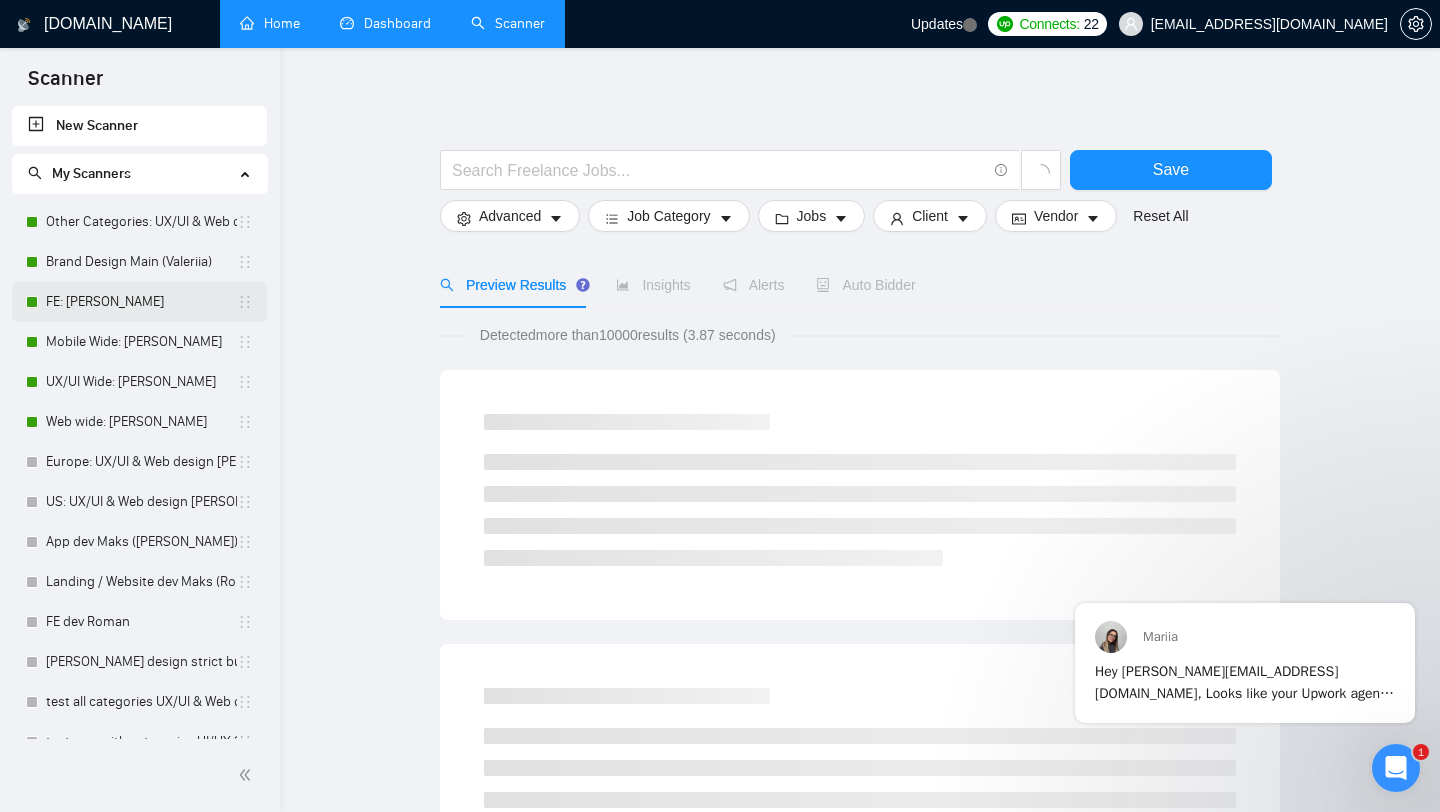 click on "FE: [PERSON_NAME]" at bounding box center [141, 302] 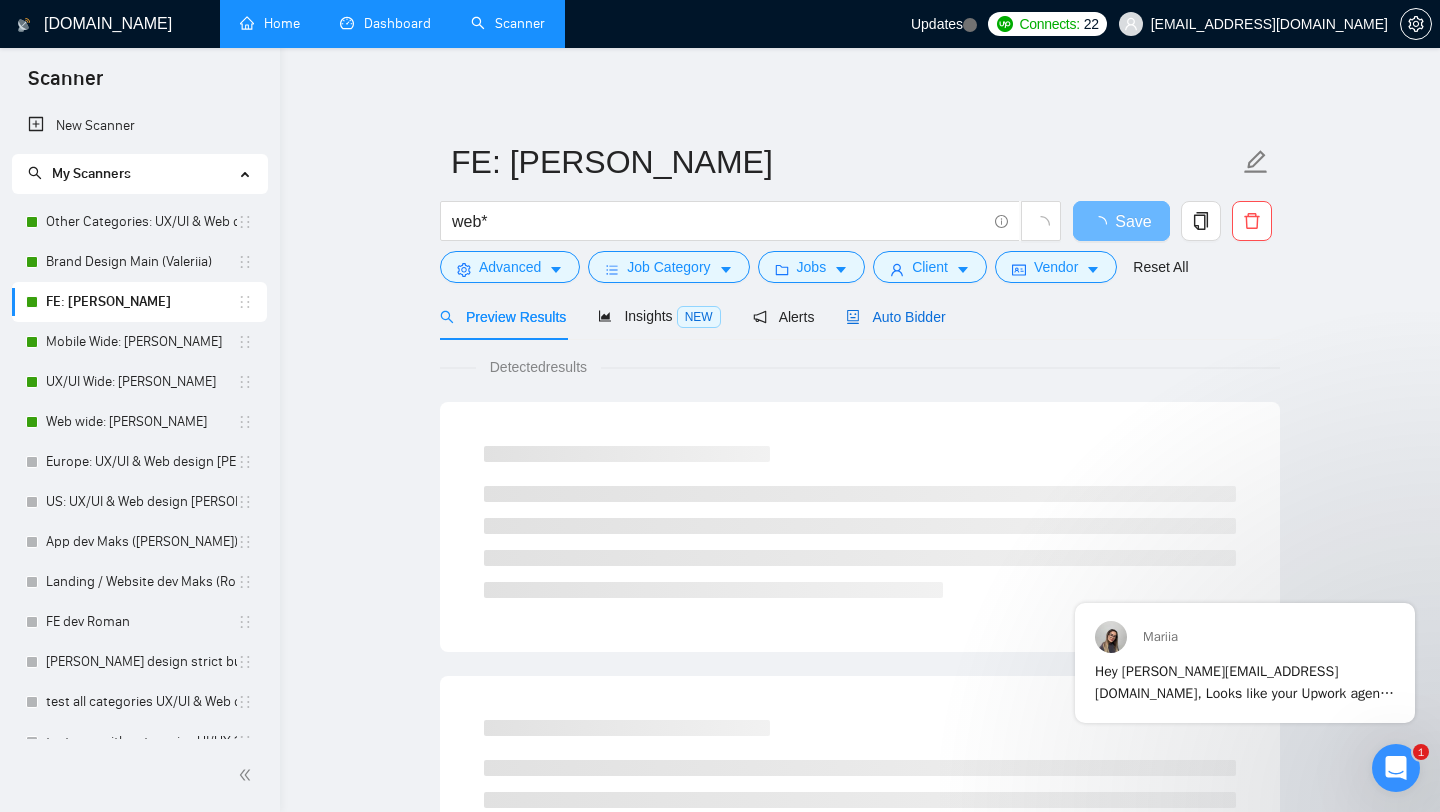 click on "Auto Bidder" at bounding box center [895, 317] 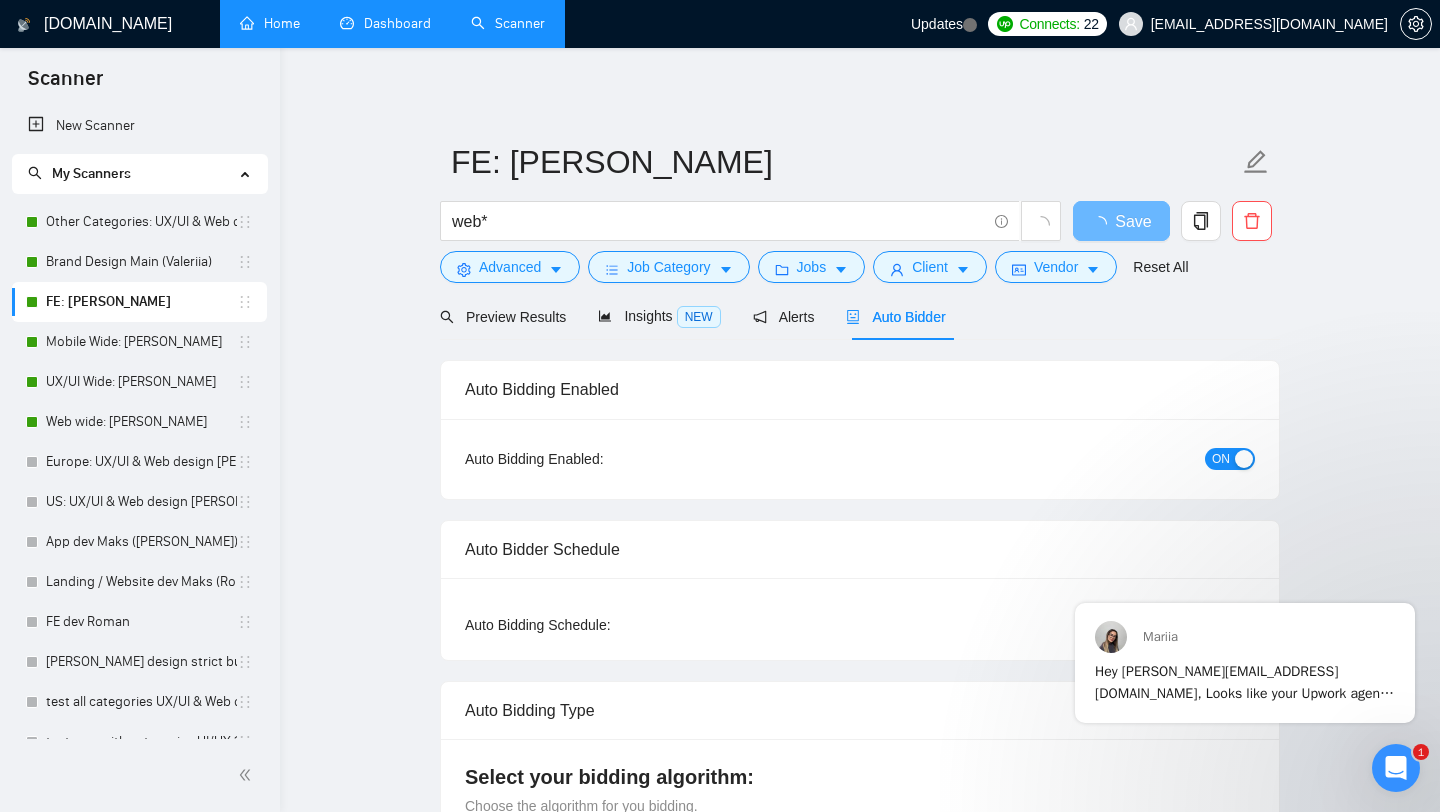 type 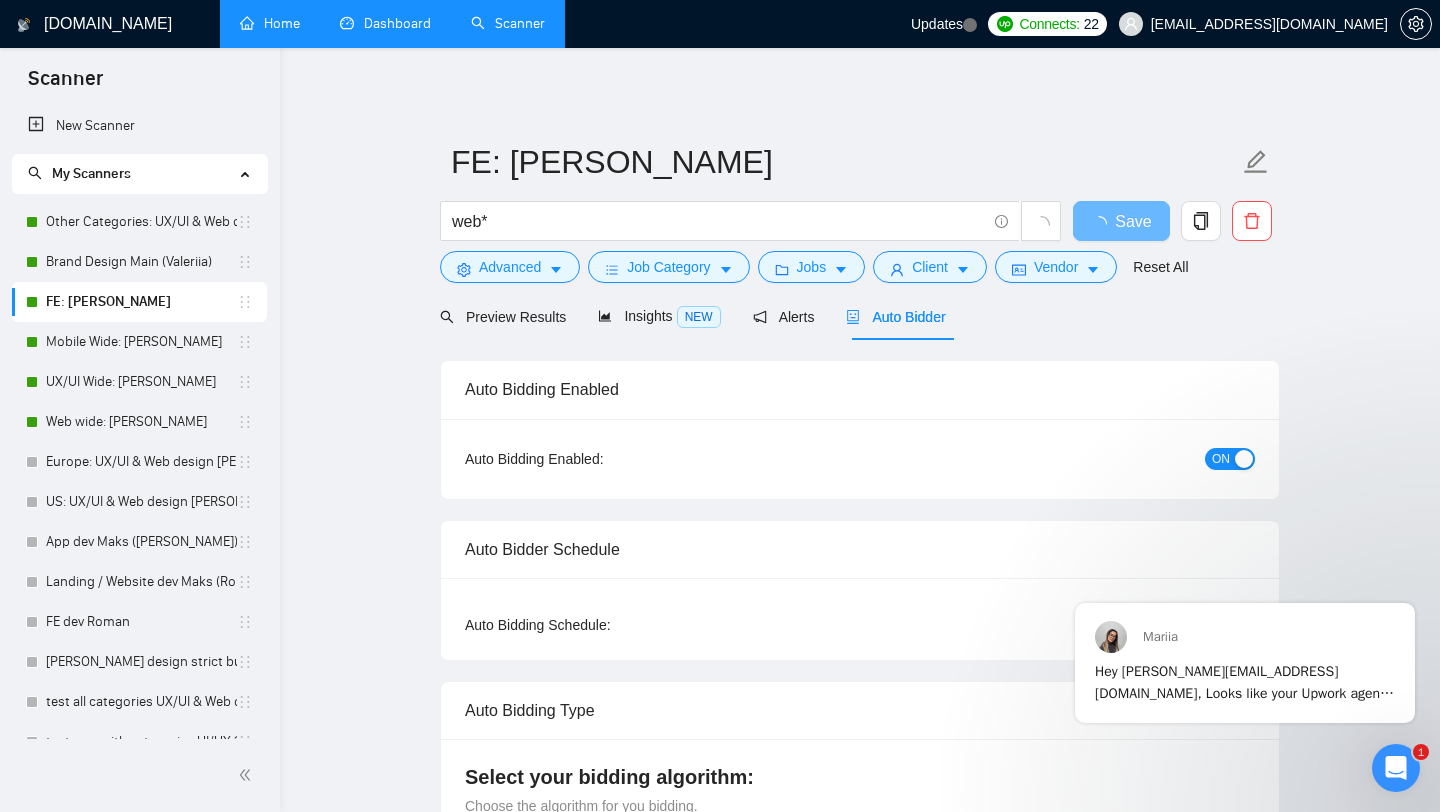 radio on "false" 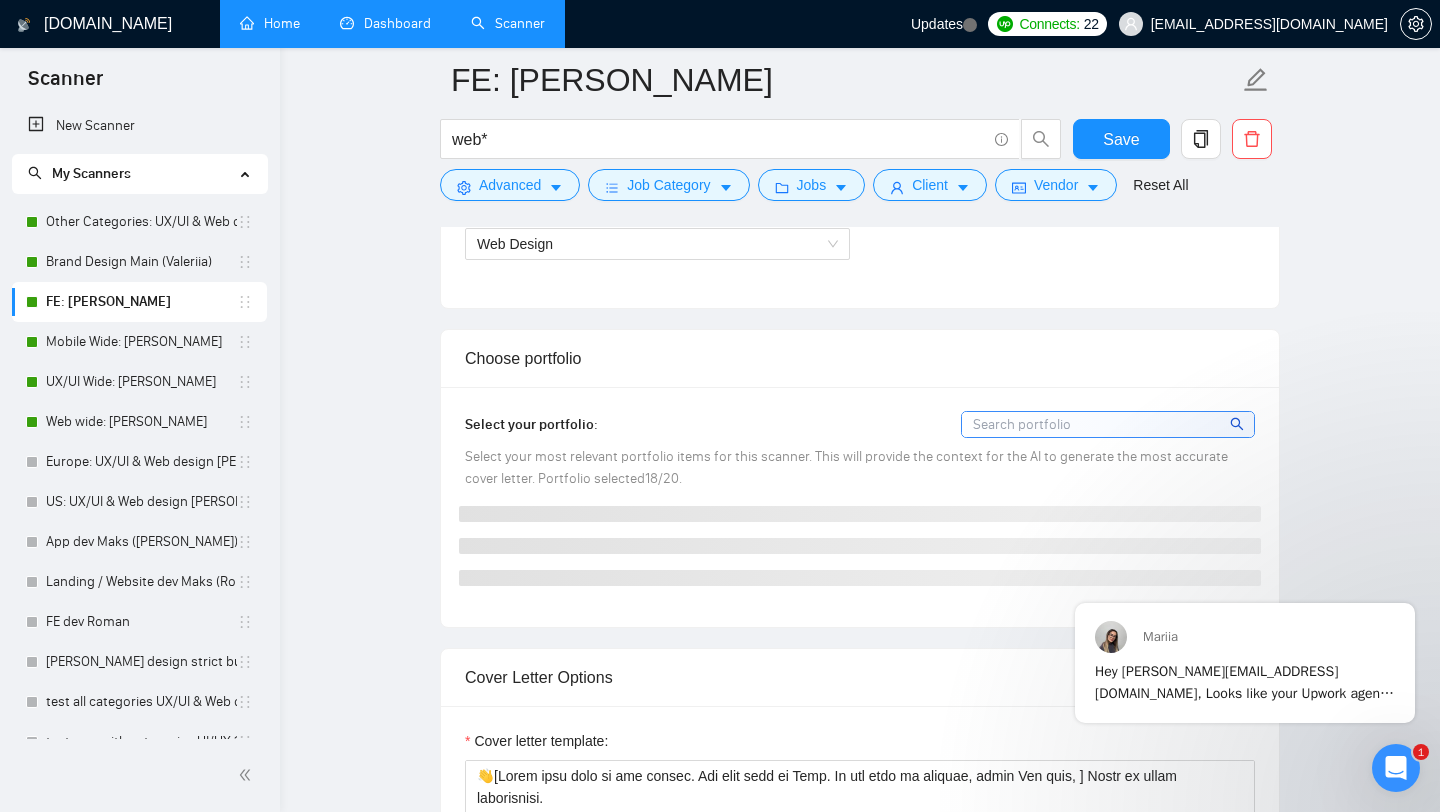 scroll, scrollTop: 1816, scrollLeft: 0, axis: vertical 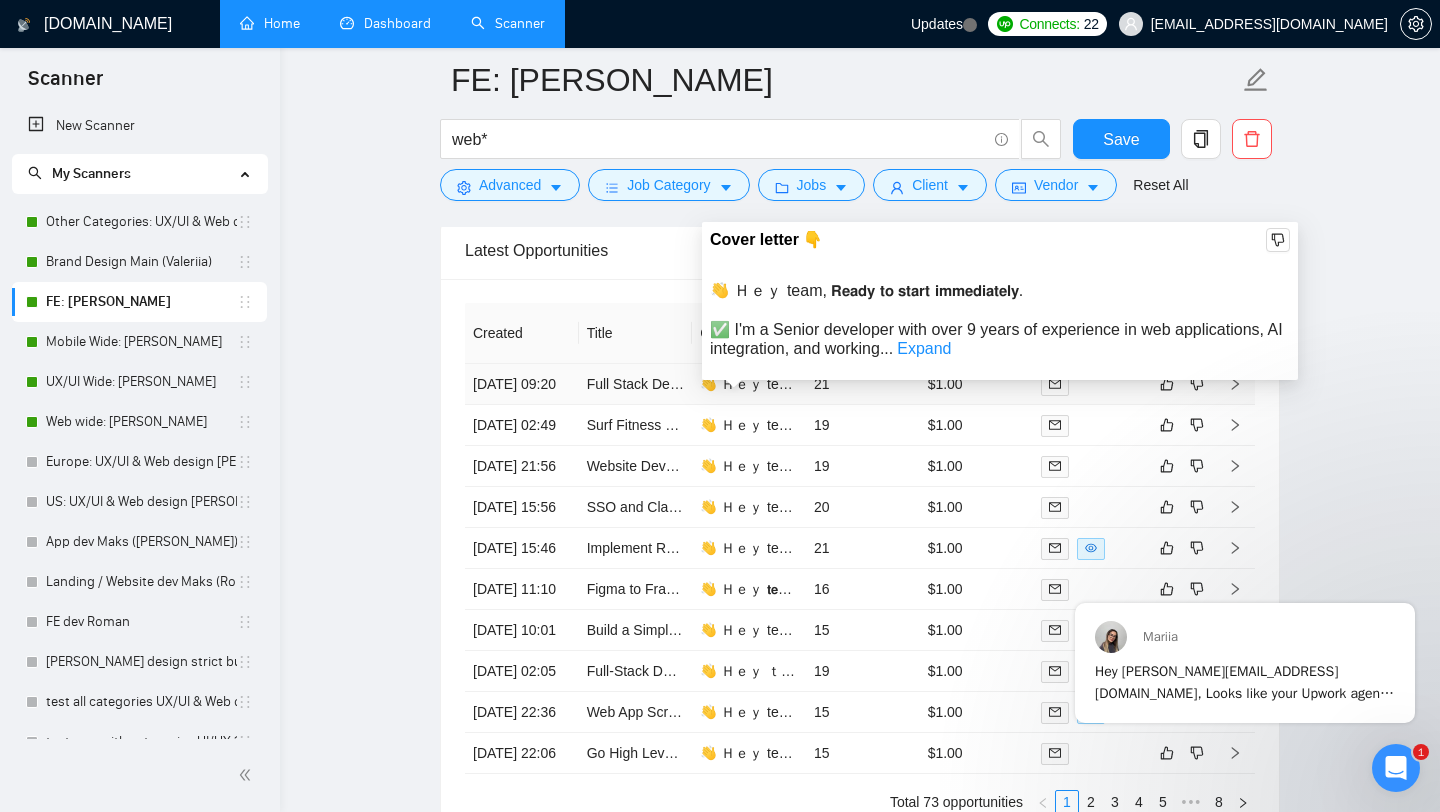 click on "👋 Ｈｅｙ team, 𝗥𝗲𝗮𝗱𝘆 𝘁𝗼 𝘀𝘁𝗮𝗿𝘁 𝗶𝗺𝗺𝗲𝗱𝗶𝗮𝘁𝗲𝗹𝘆.
✅ I'm a Senior developer with over 9 years of experience in web applications, AI integration, and working with APIs and Webhooks.
✅ I've developed over 20 web applications for technology-driven and SaaS companies.
✅ I have been working with React.js, AI integration, and web development for over 9 years.
I understand that you are choosing the developer by quality, sooo...
📌 Here’s the portfolio piece that best matches your project needs:
[URL][DOMAIN_NAME] - GT Protocol is an AI-powered SaaS platform that leverages advanced web technologies and seamless API integrations, demonstrating my expertise in building innovative, user-focused web applications with AI features.
𝗖𝗵𝗮𝘁 𝗼𝗿 𝗰𝗮𝗹𝗹❓
Best,
Romanundefined" at bounding box center (3101, 384) 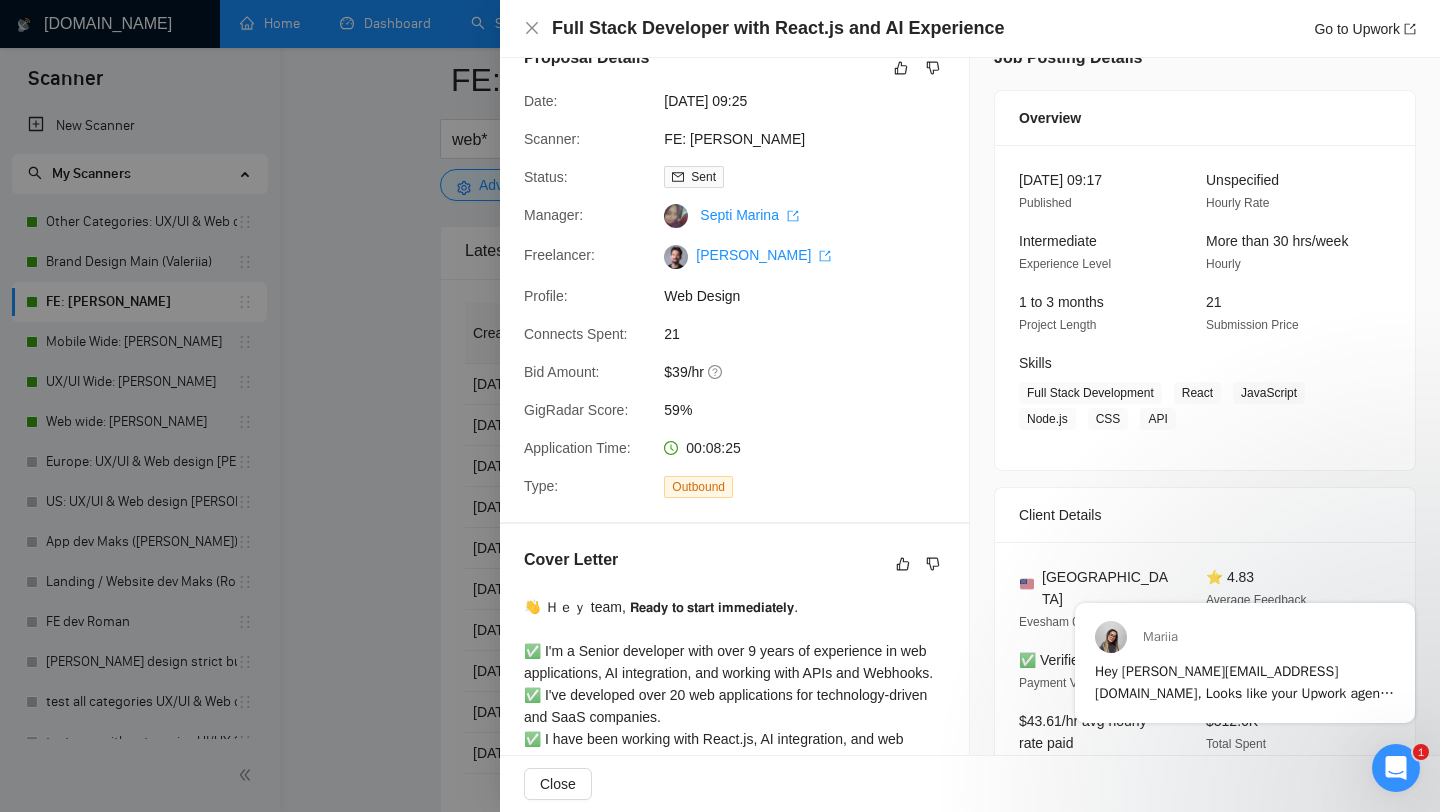 scroll, scrollTop: 262, scrollLeft: 0, axis: vertical 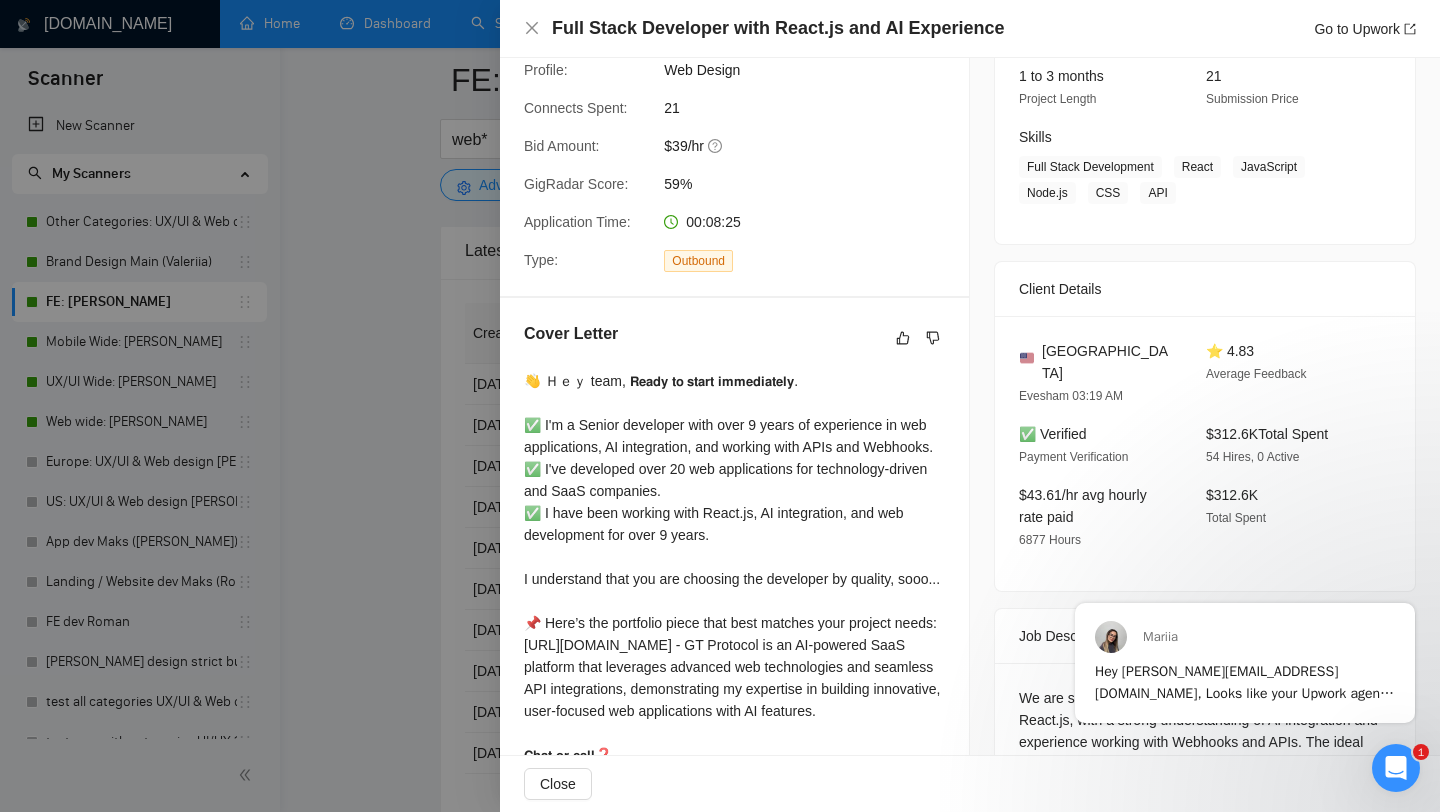 click at bounding box center [720, 406] 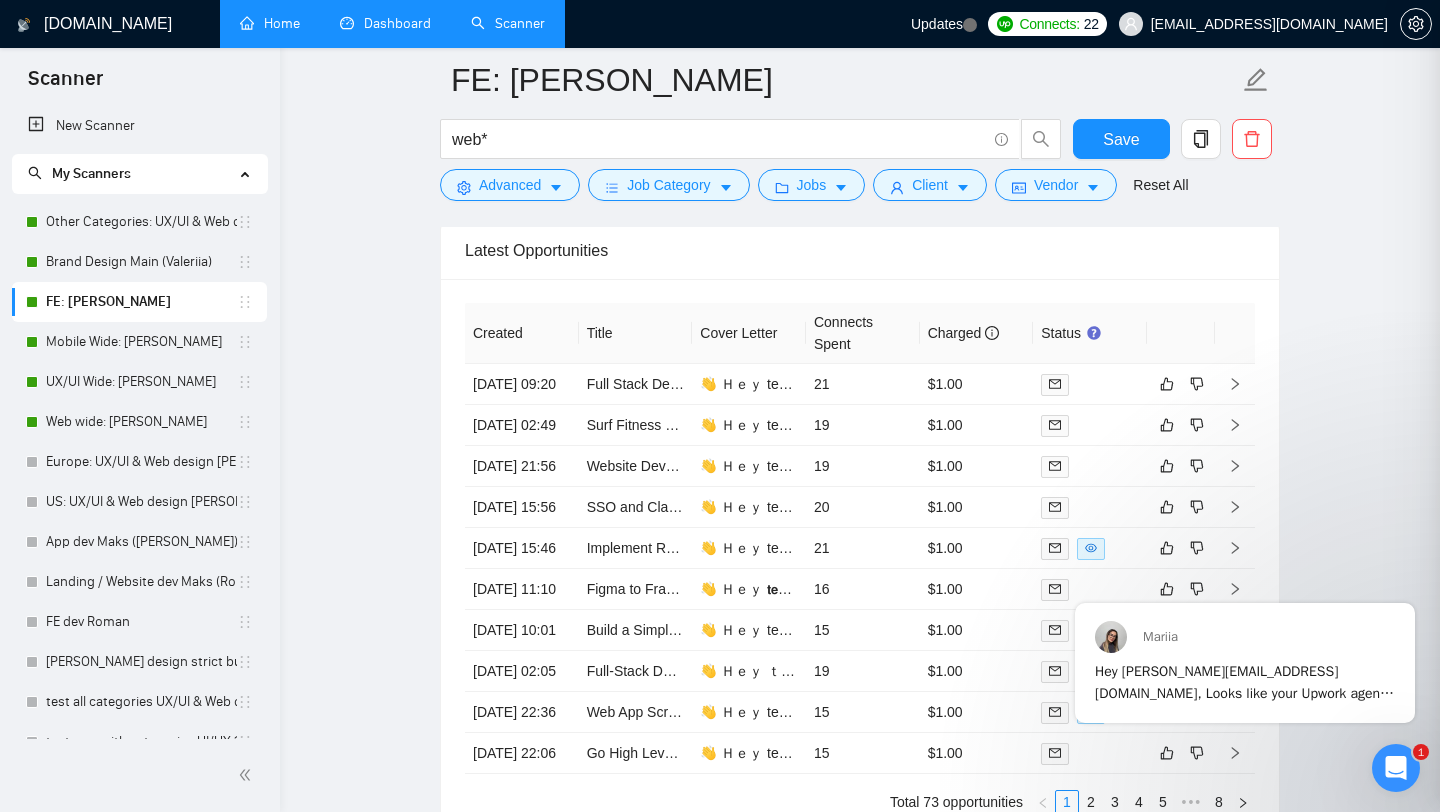 click at bounding box center [720, 406] 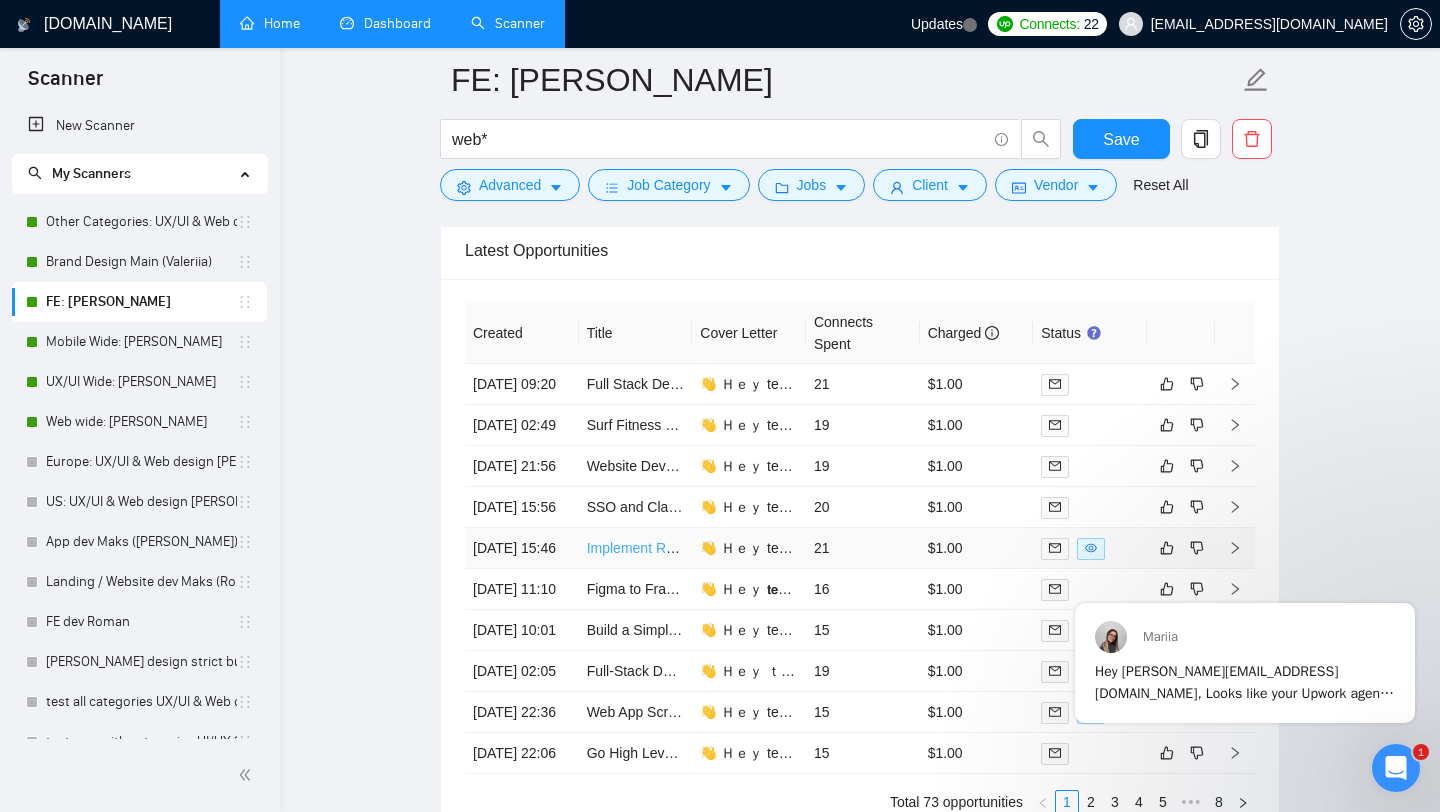 click on "Implement React Theme for SAAS Dashboard" at bounding box center (730, 548) 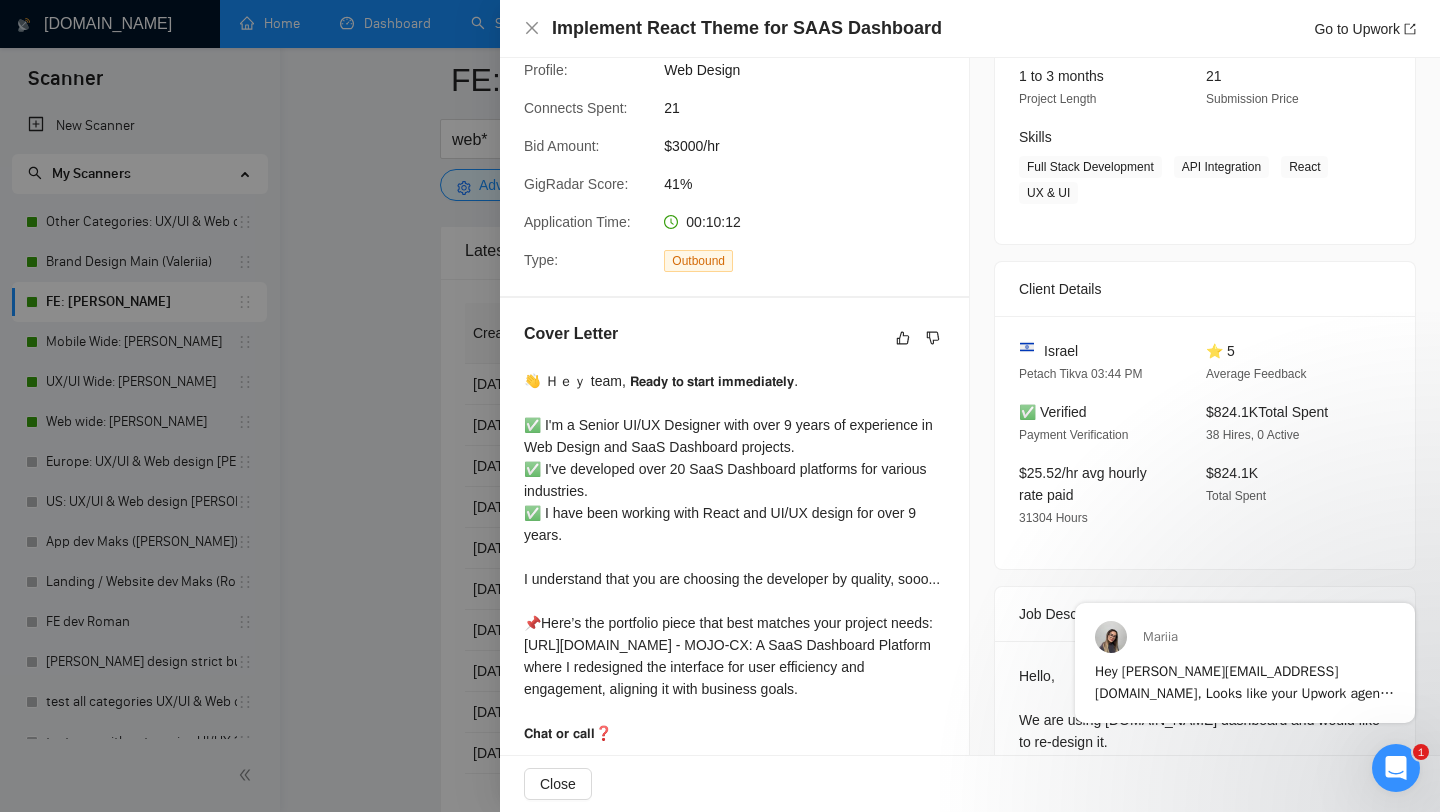 click at bounding box center (720, 406) 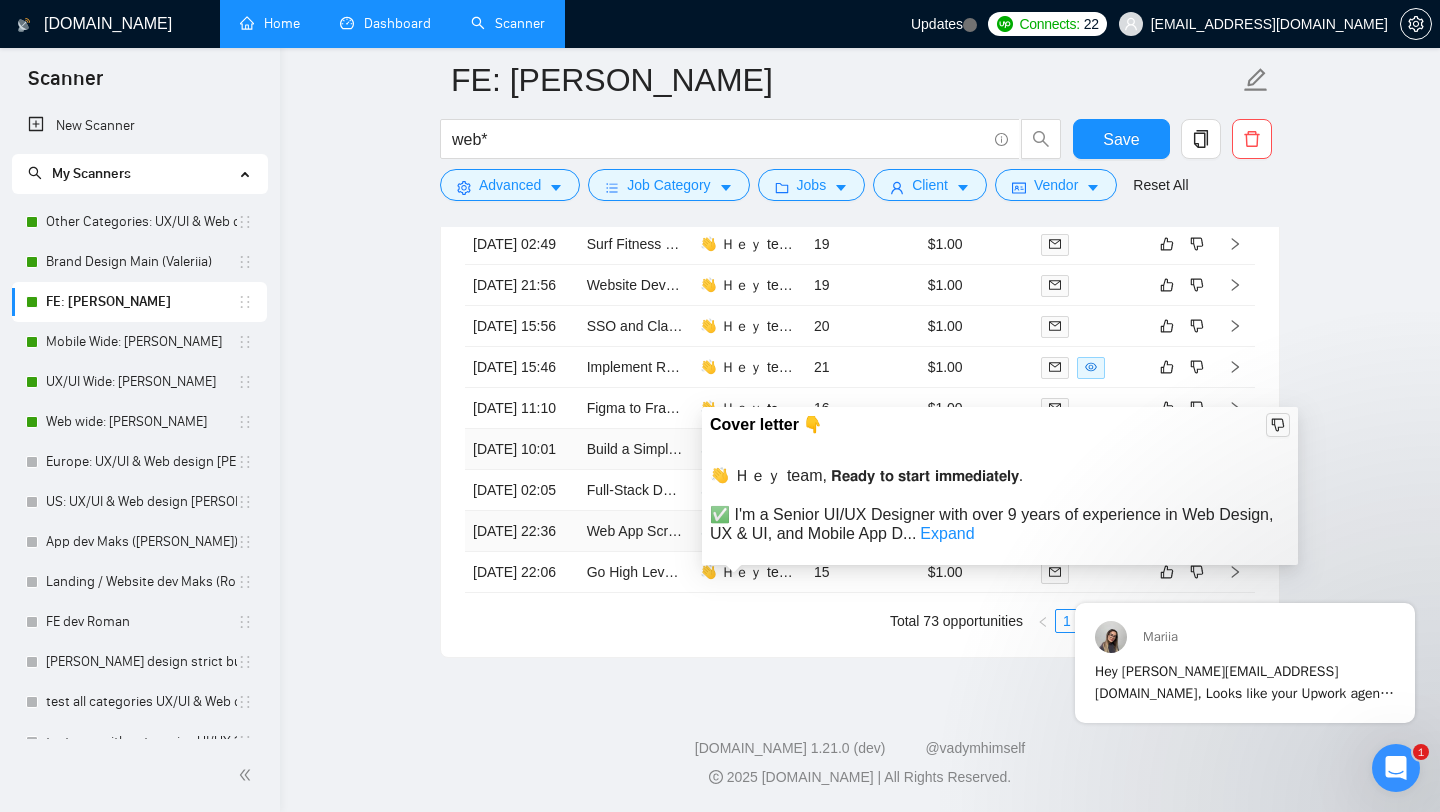 scroll, scrollTop: 5104, scrollLeft: 0, axis: vertical 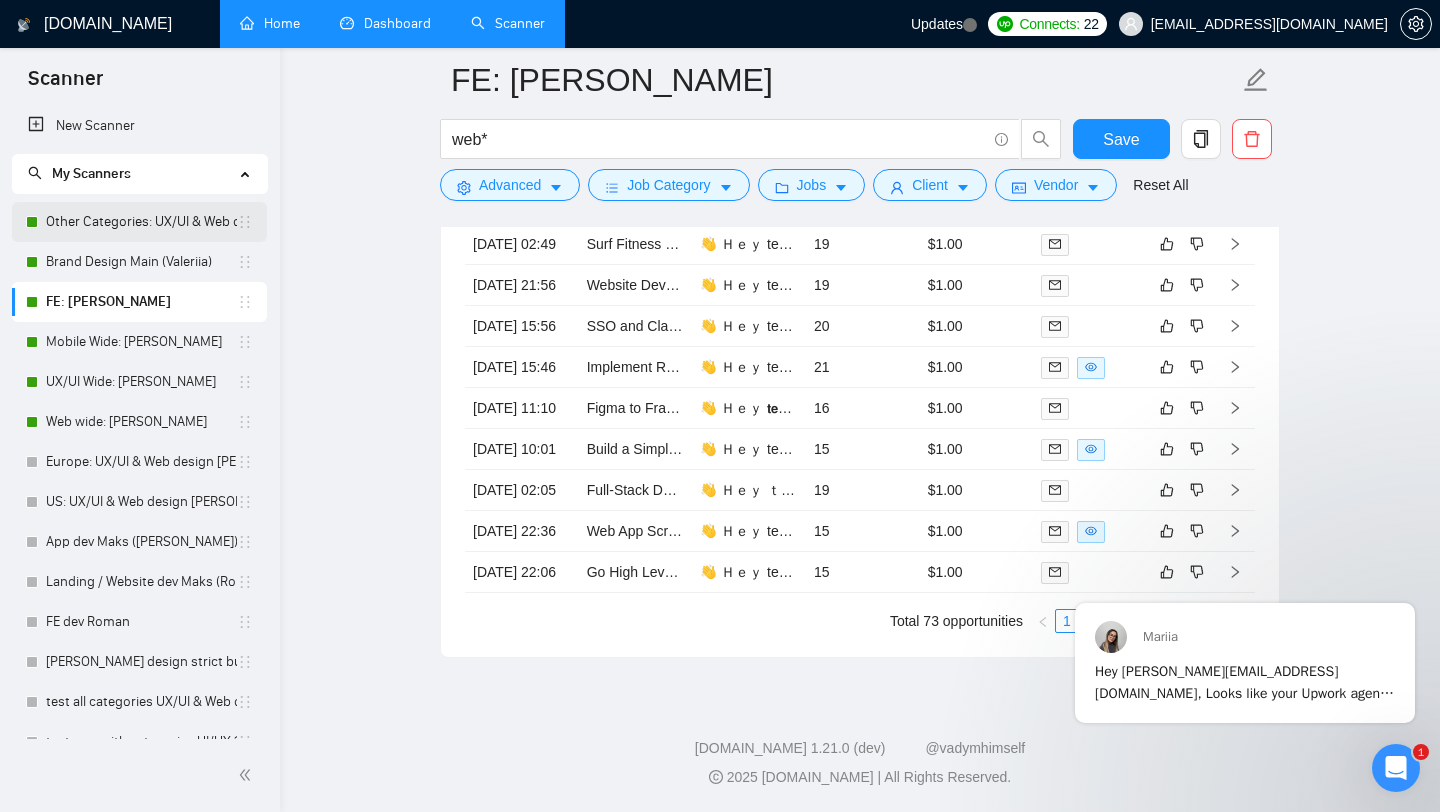 click on "Other Categories: UX/UI & Web design [PERSON_NAME]" at bounding box center [141, 222] 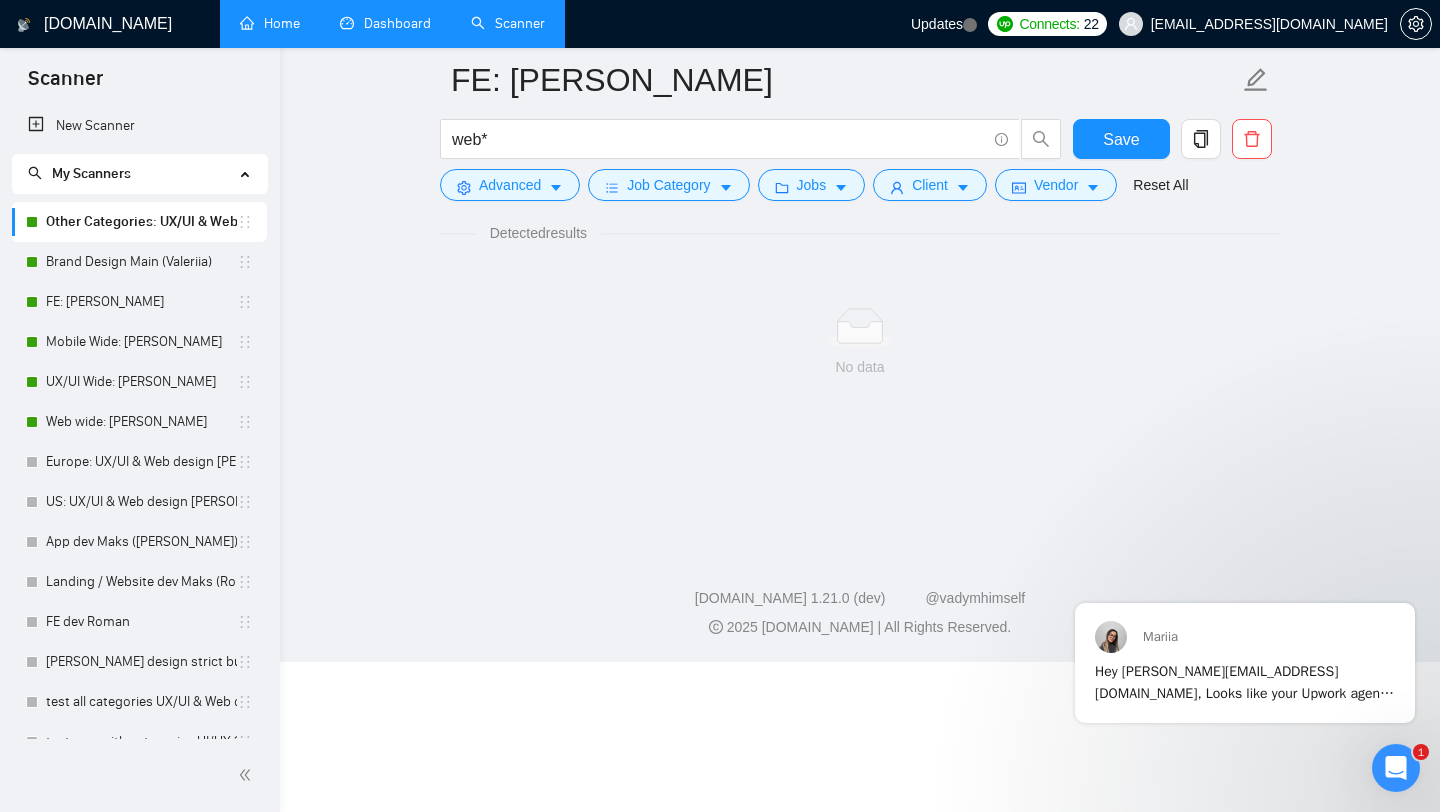 scroll, scrollTop: 0, scrollLeft: 0, axis: both 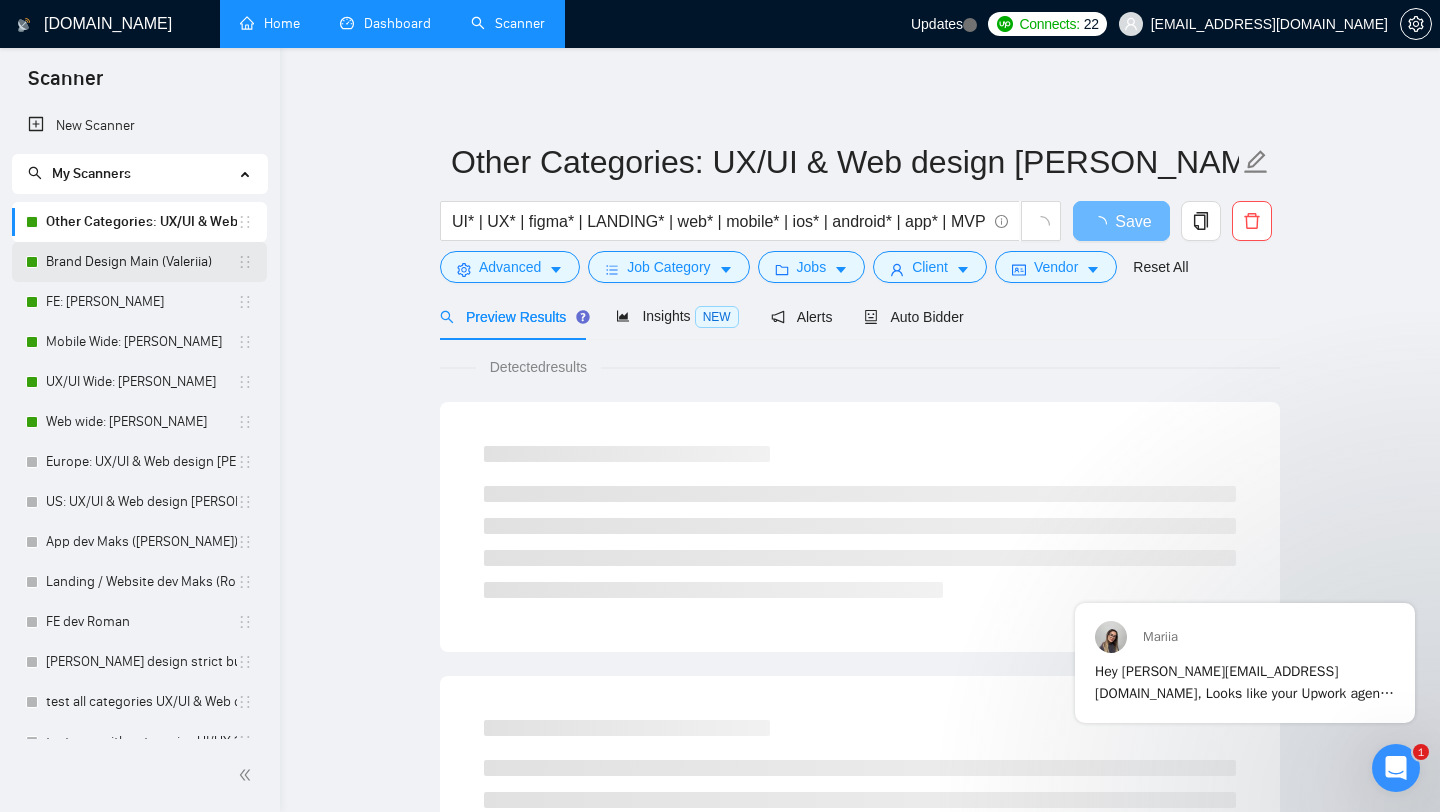 click on "Brand Design Main (Valeriia)" at bounding box center (141, 262) 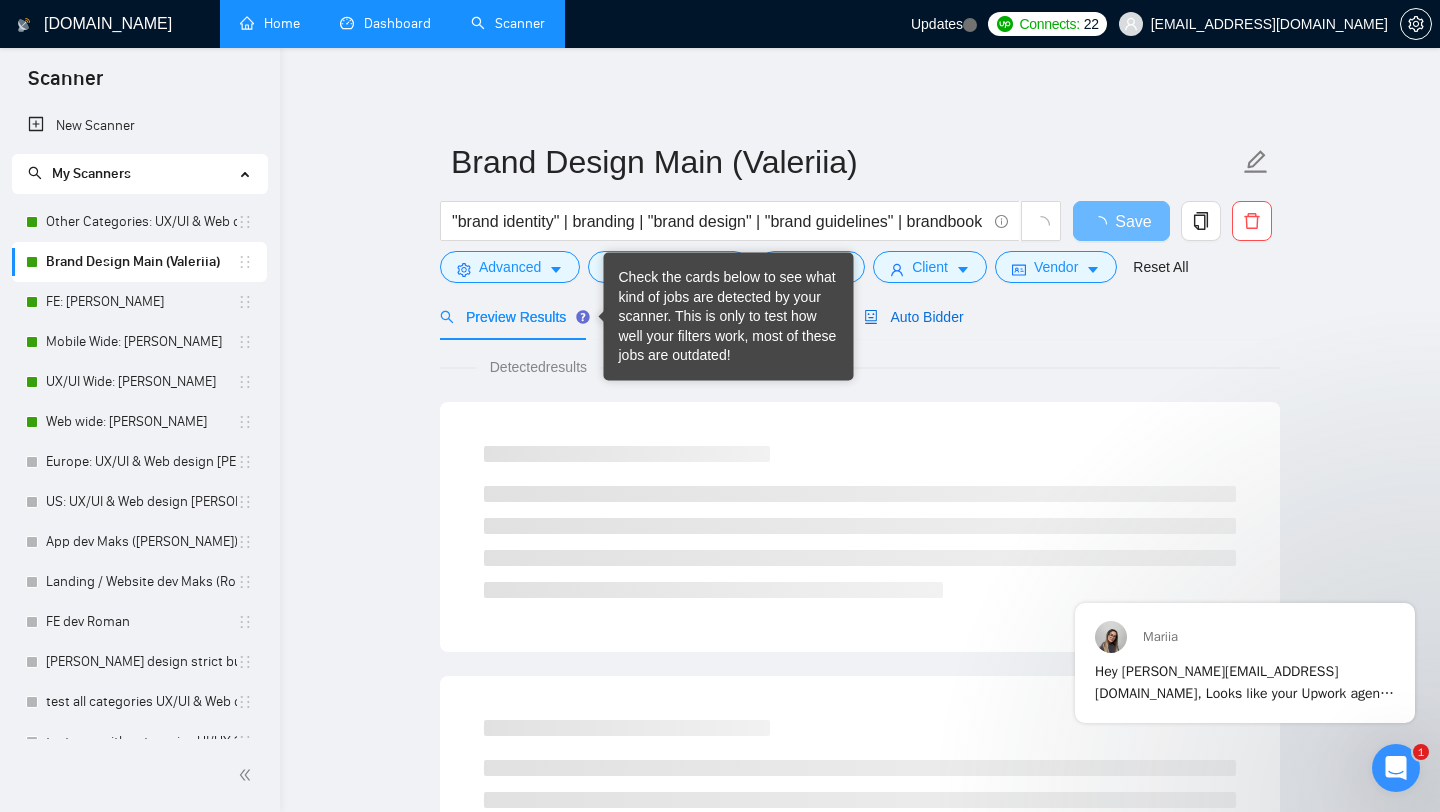 click on "Auto Bidder" at bounding box center [913, 317] 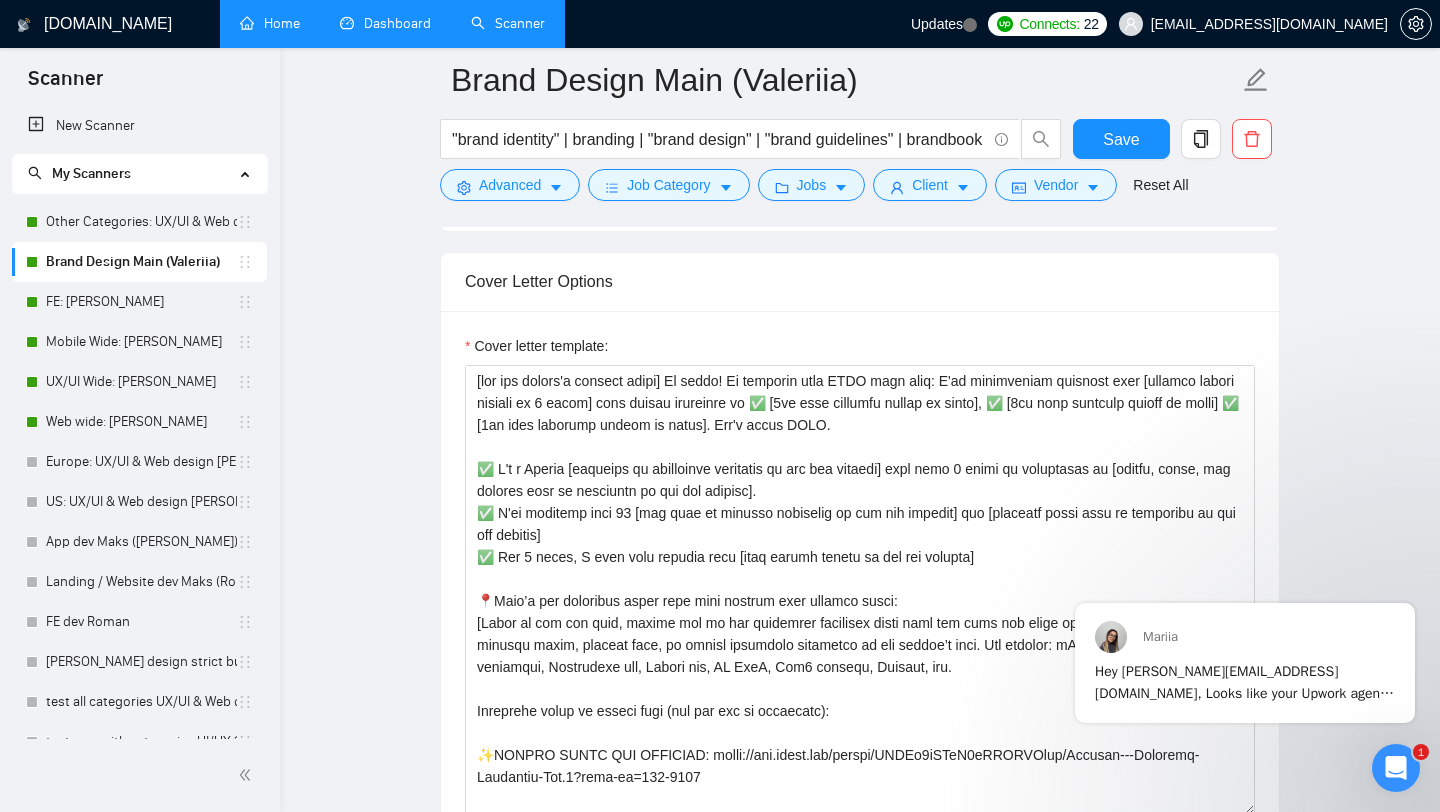 scroll, scrollTop: 1610, scrollLeft: 0, axis: vertical 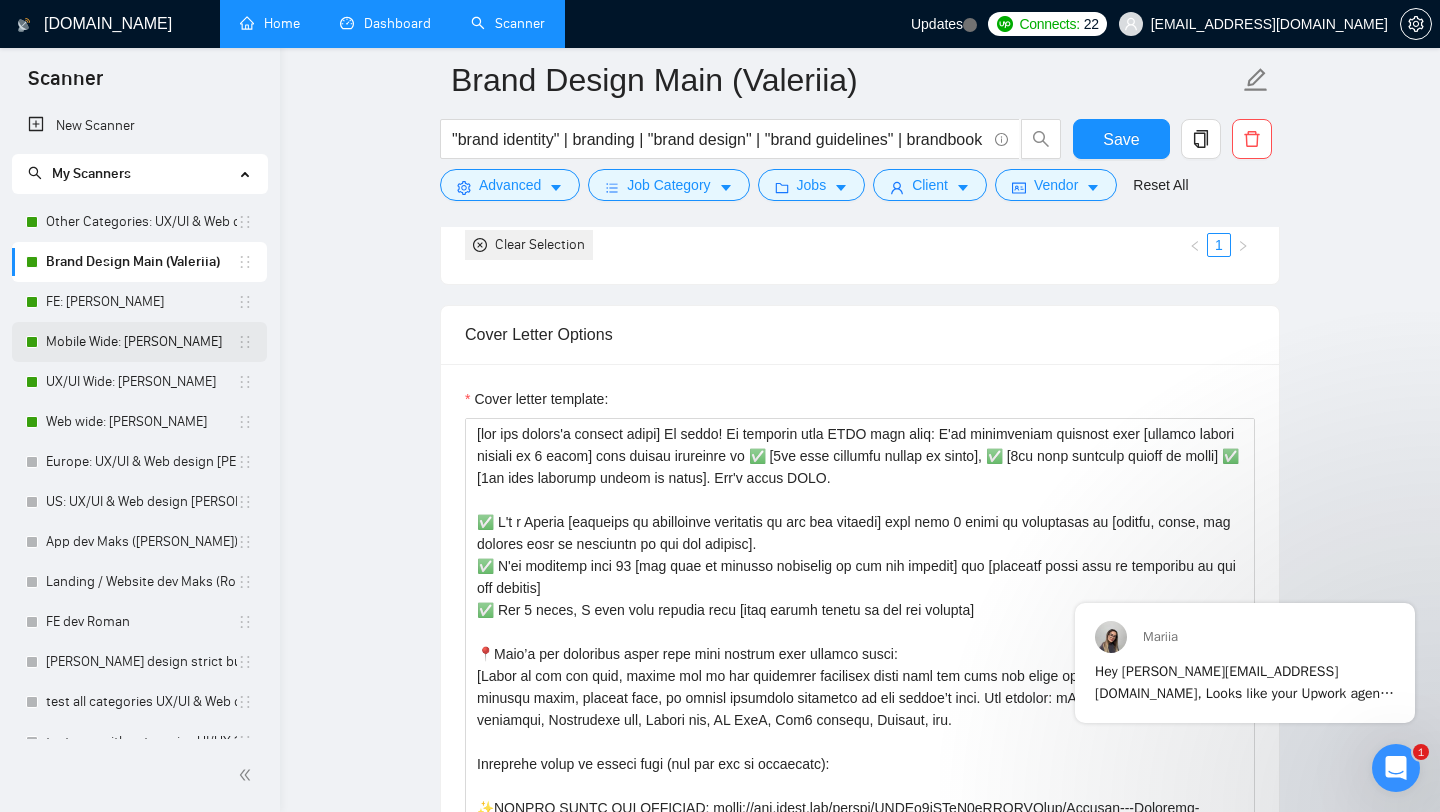 click on "Mobile Wide: [PERSON_NAME]" at bounding box center [141, 342] 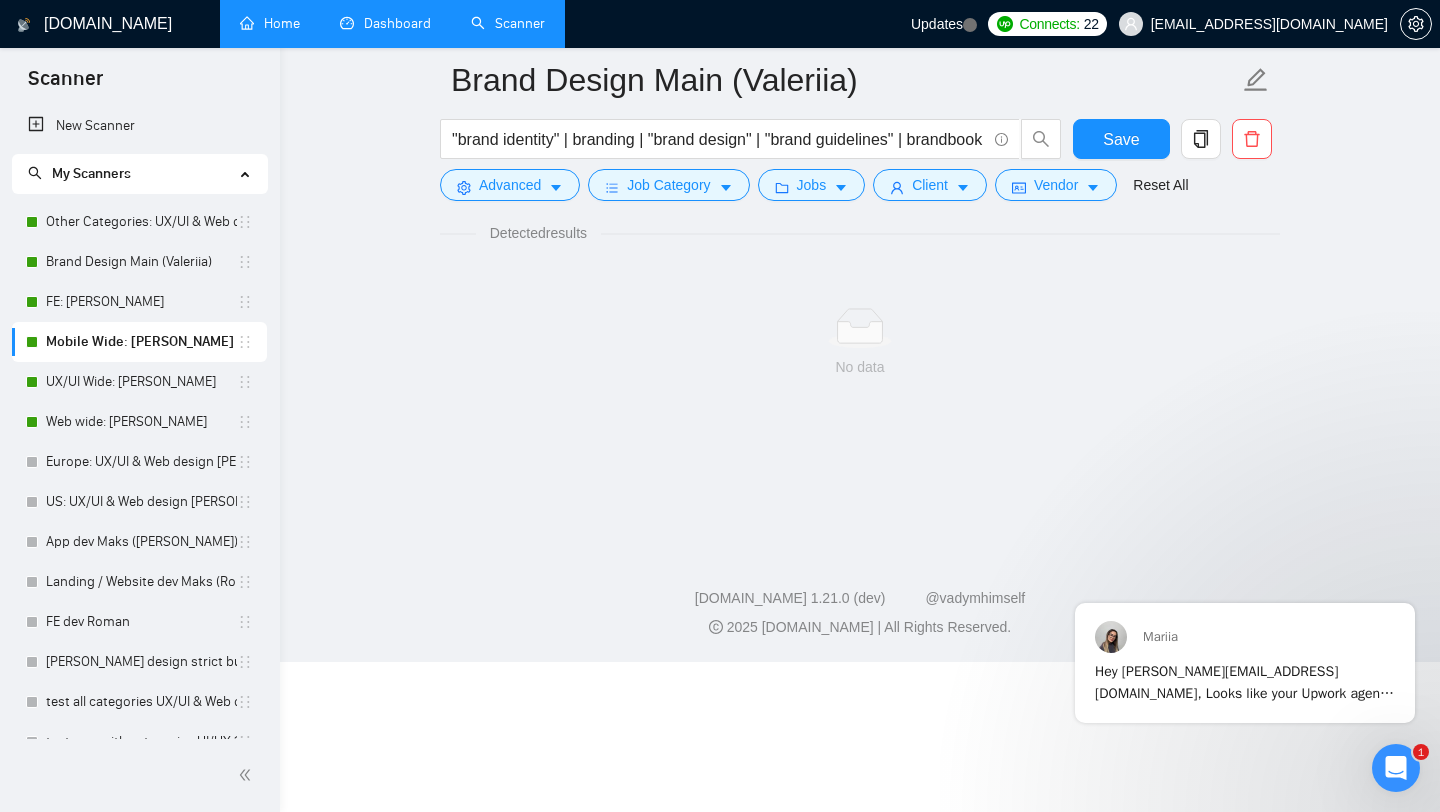 scroll, scrollTop: 0, scrollLeft: 0, axis: both 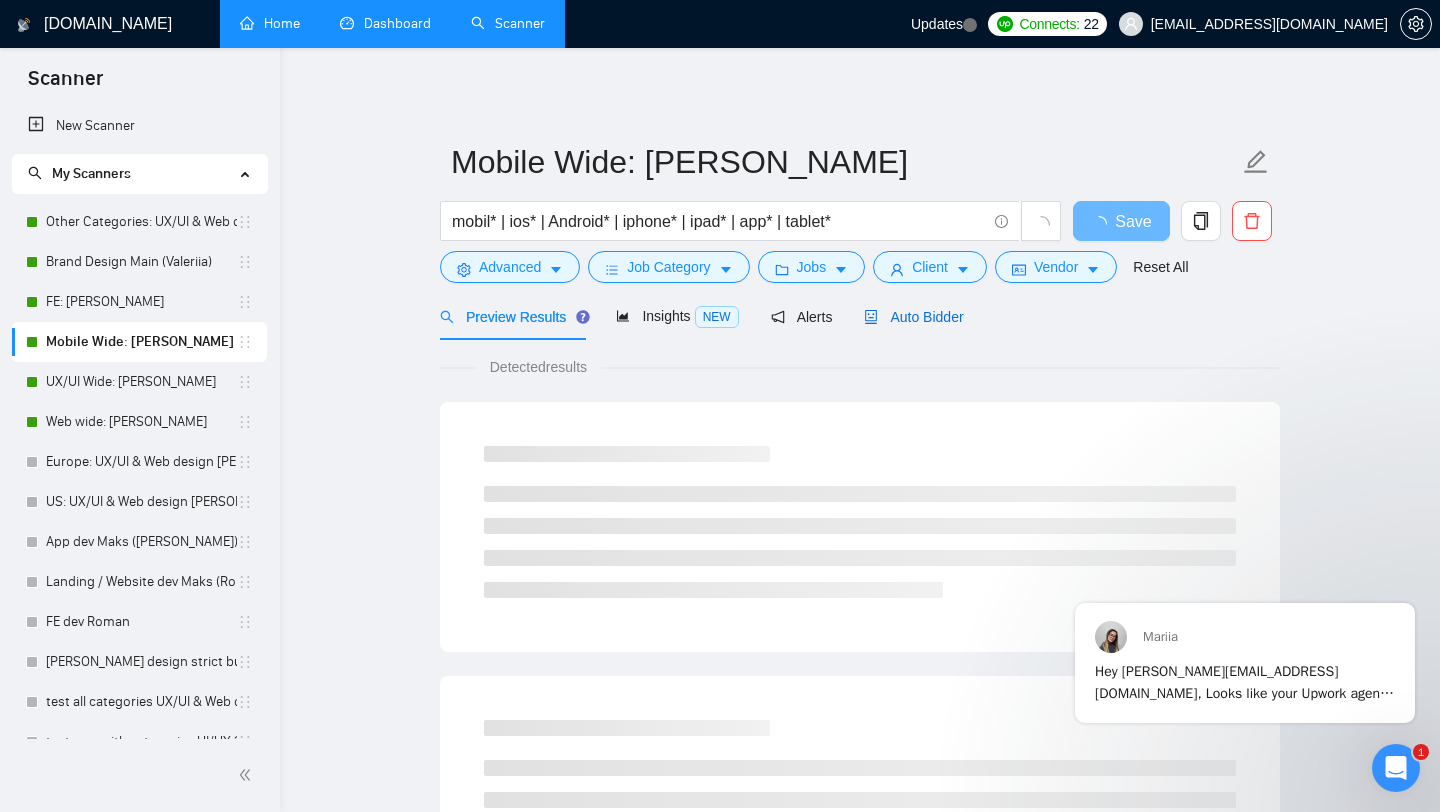 click on "Auto Bidder" at bounding box center [913, 317] 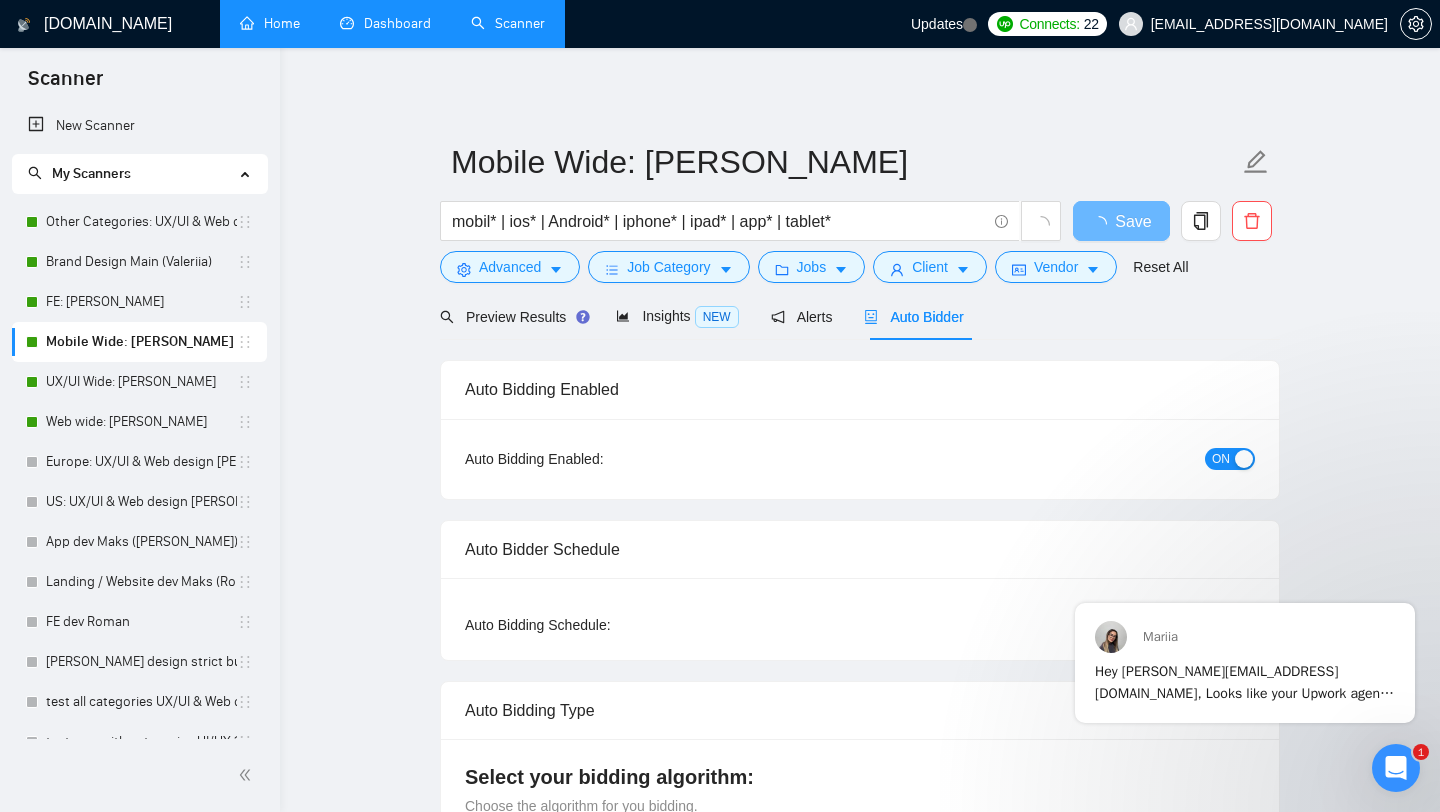 type 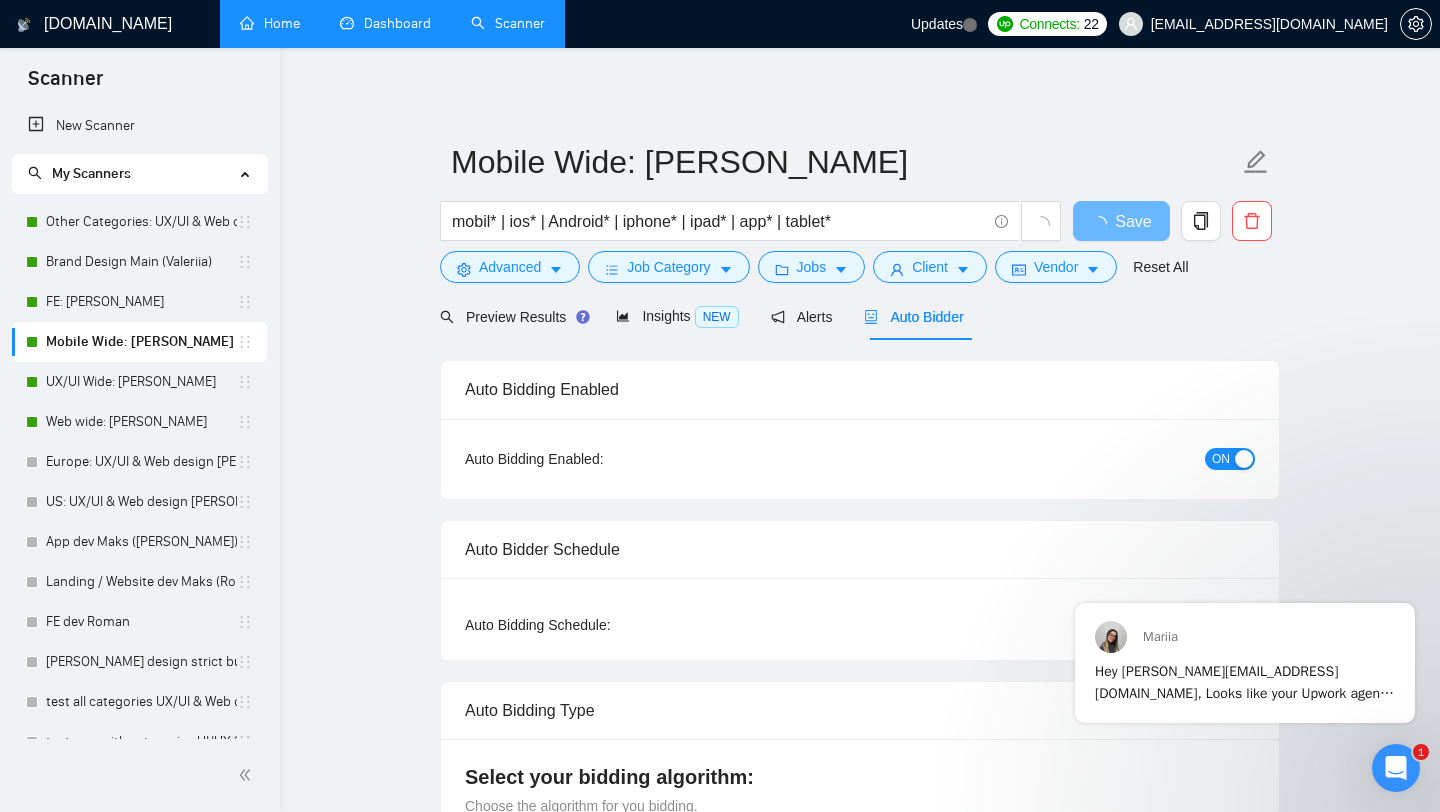 radio on "false" 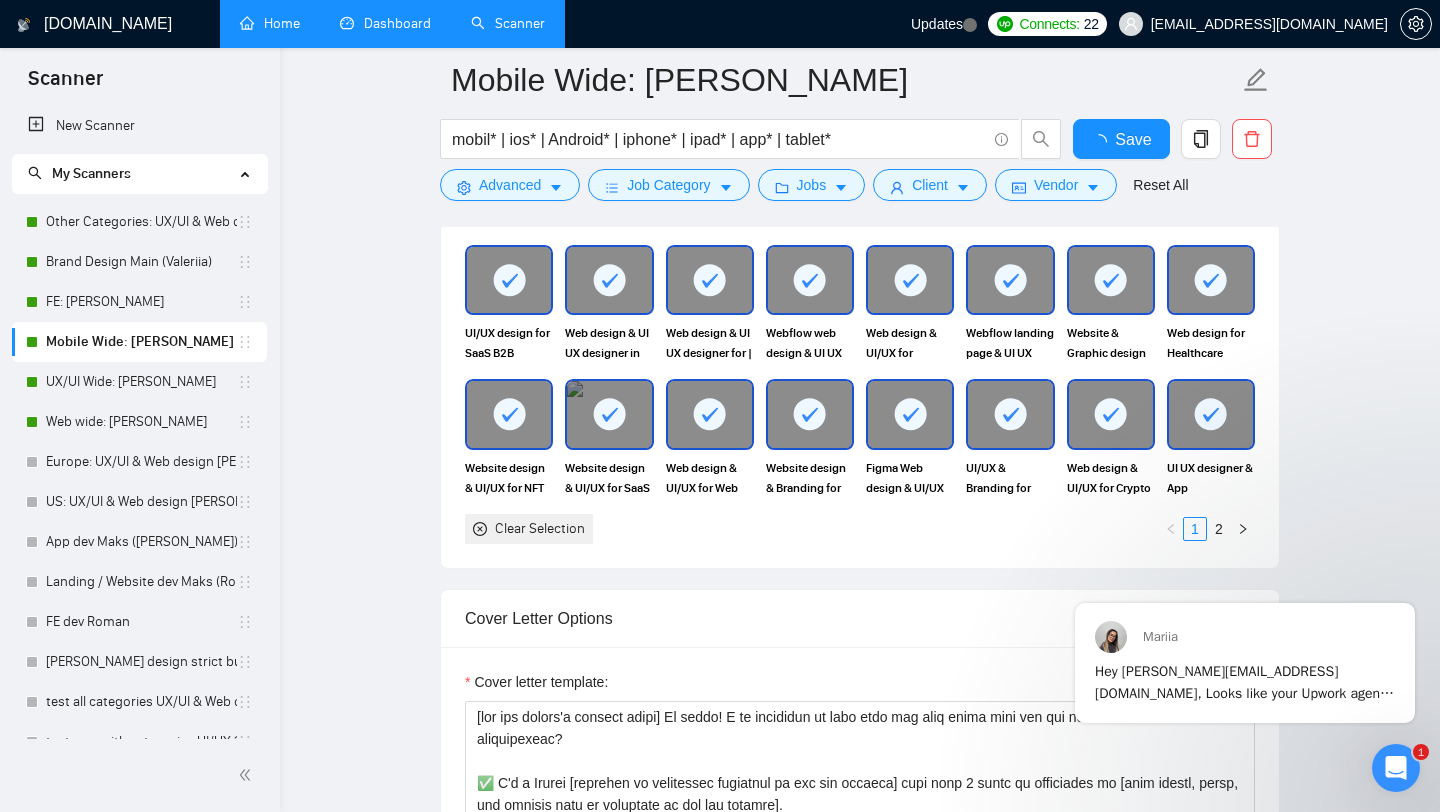 type 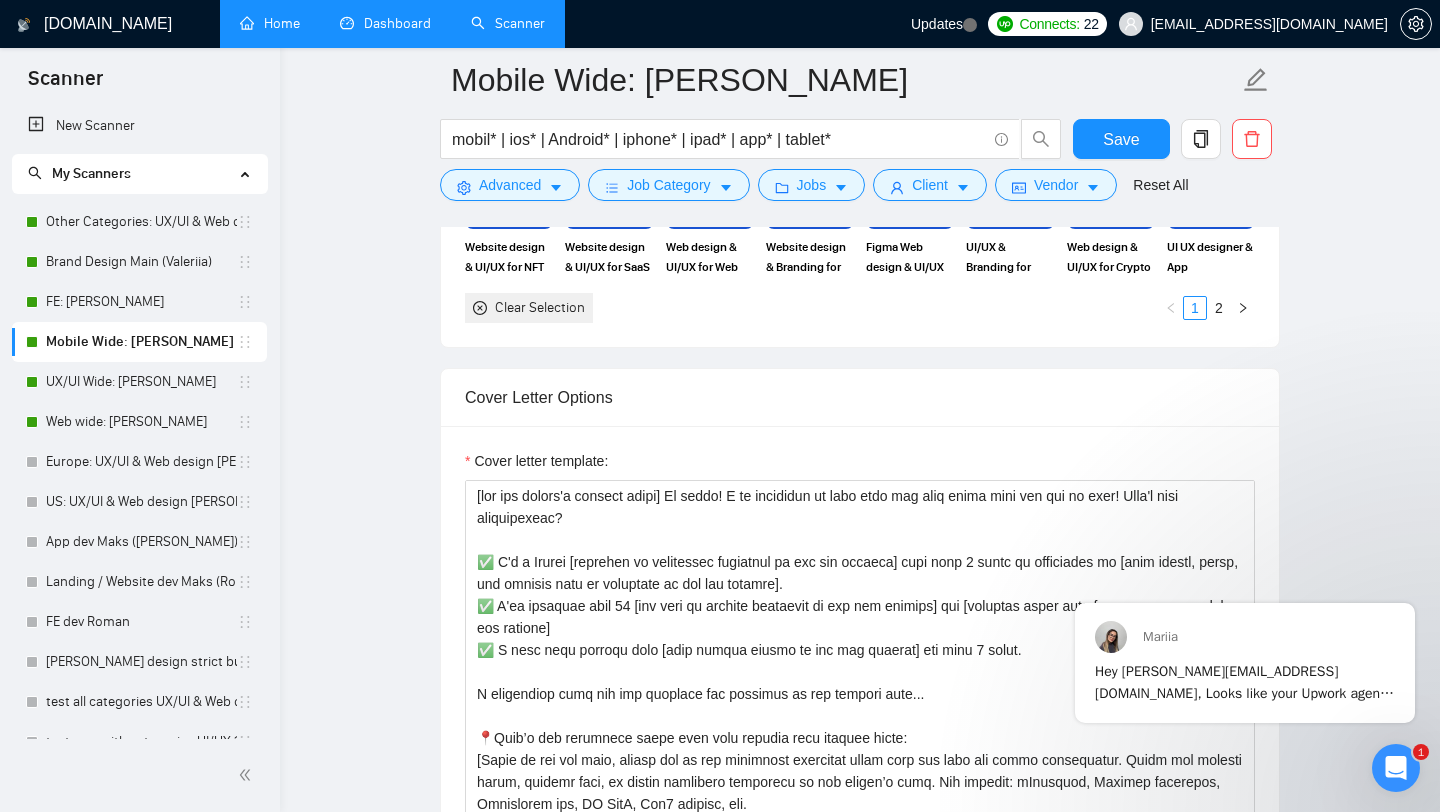scroll, scrollTop: 1948, scrollLeft: 0, axis: vertical 